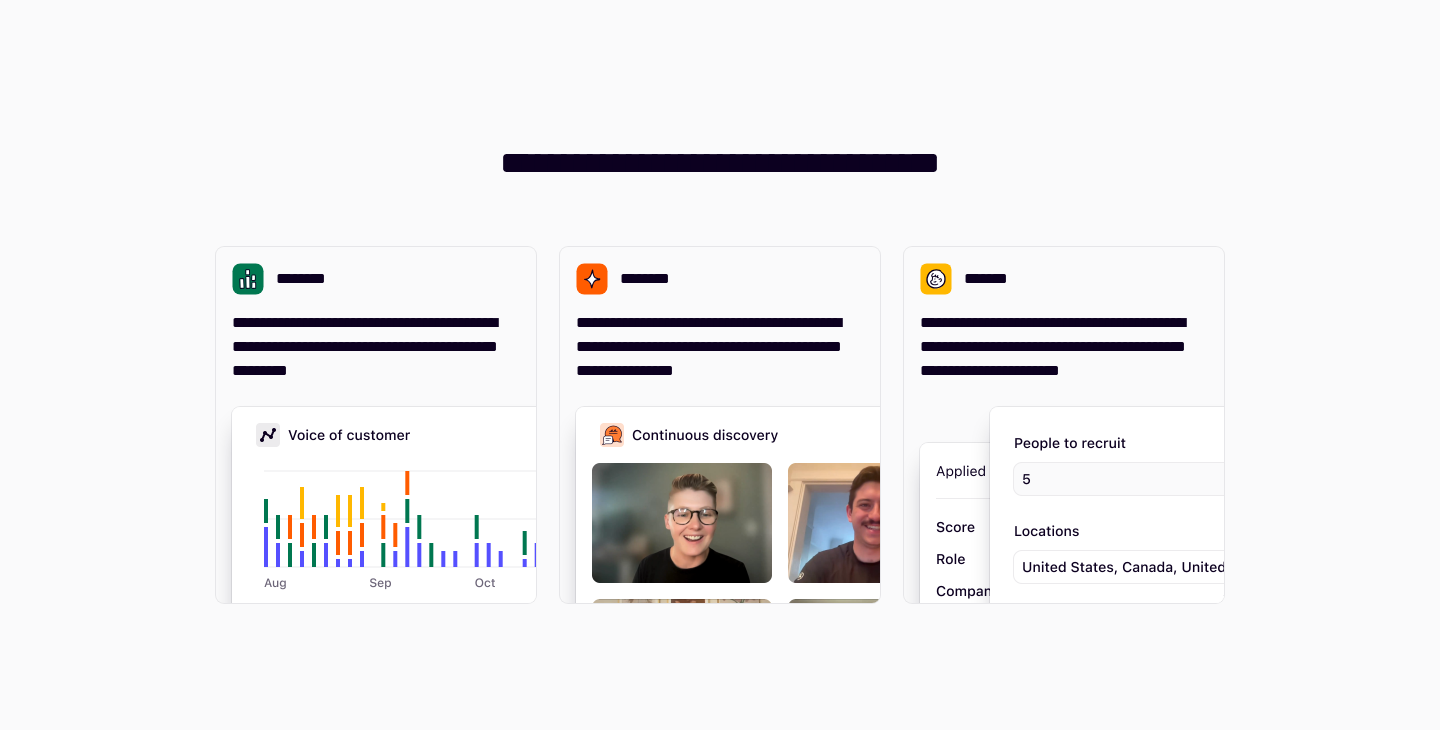scroll, scrollTop: 0, scrollLeft: 0, axis: both 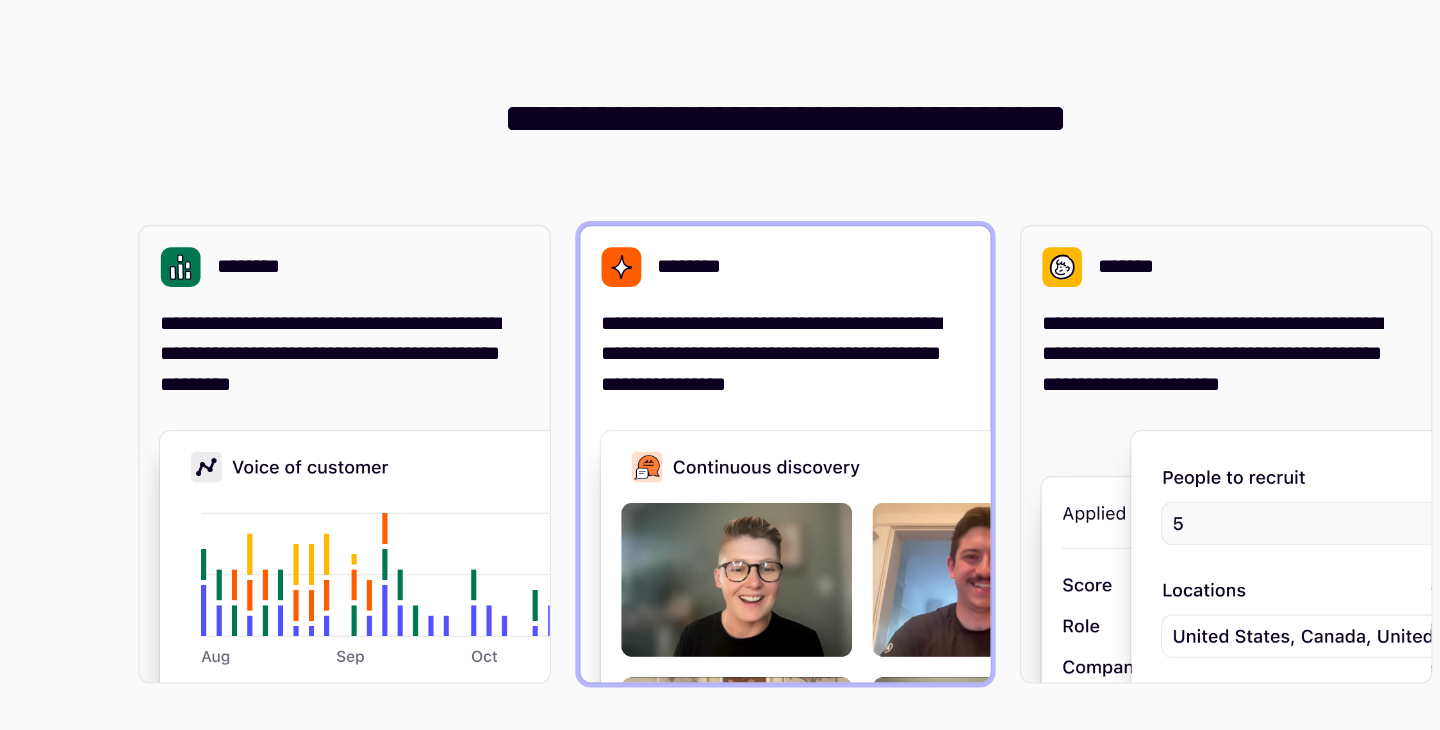 click on "**********" at bounding box center [720, 347] 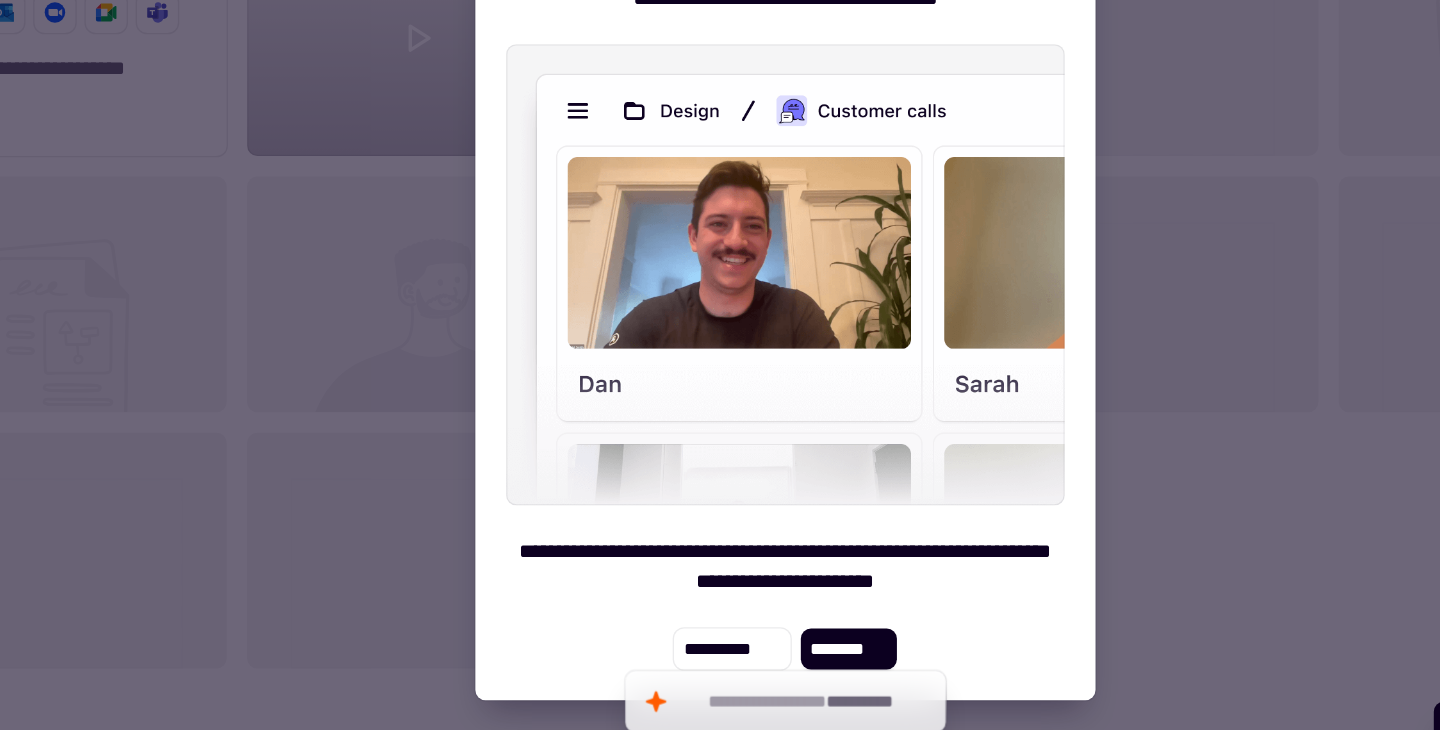 scroll, scrollTop: 1, scrollLeft: 1, axis: both 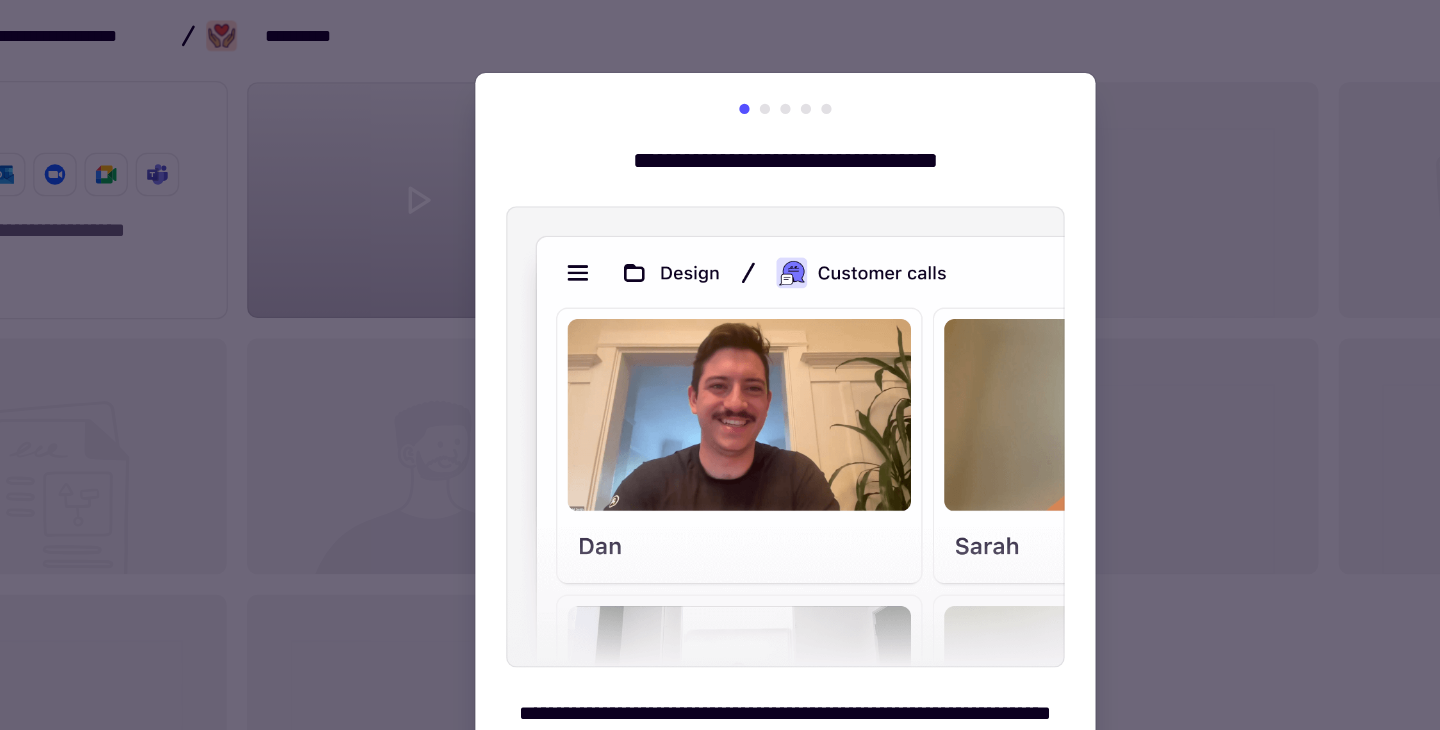click at bounding box center [720, 341] 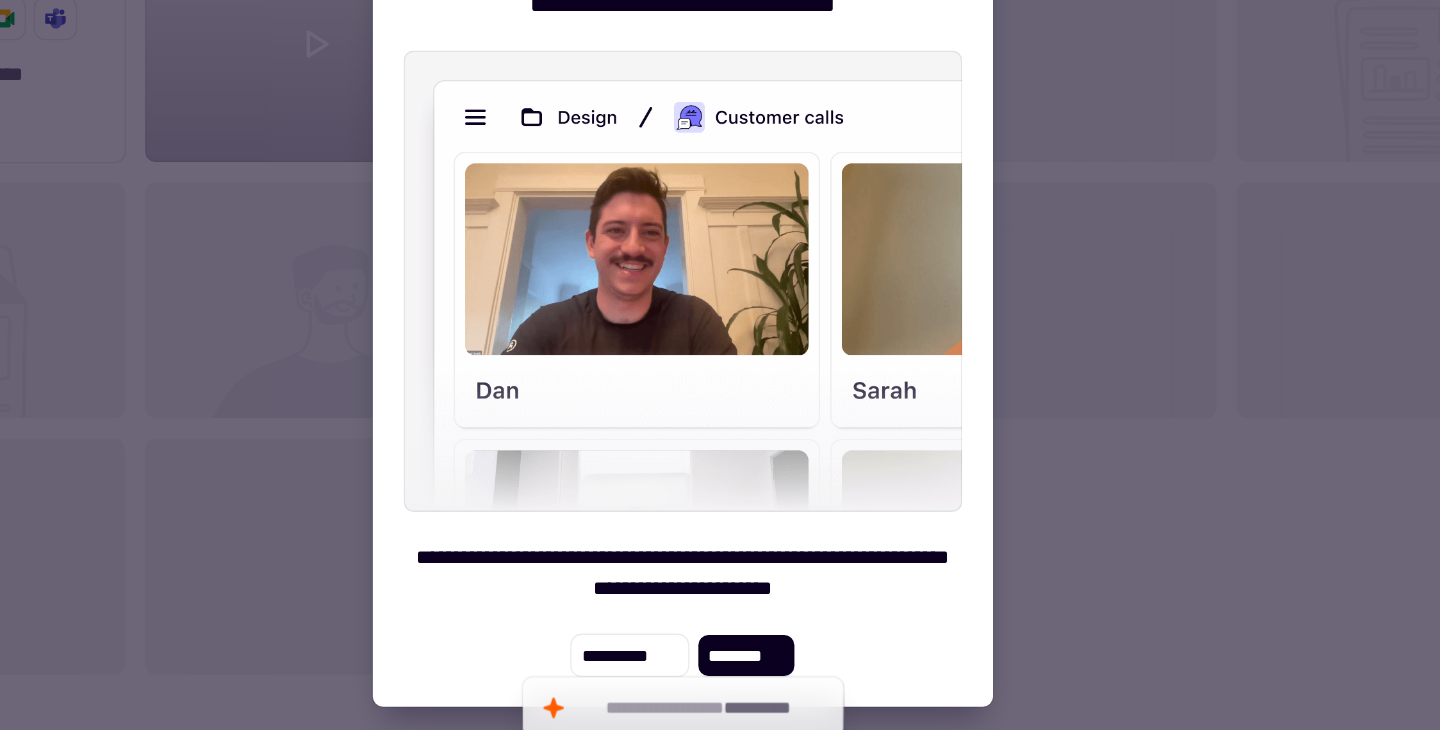 scroll, scrollTop: 0, scrollLeft: 0, axis: both 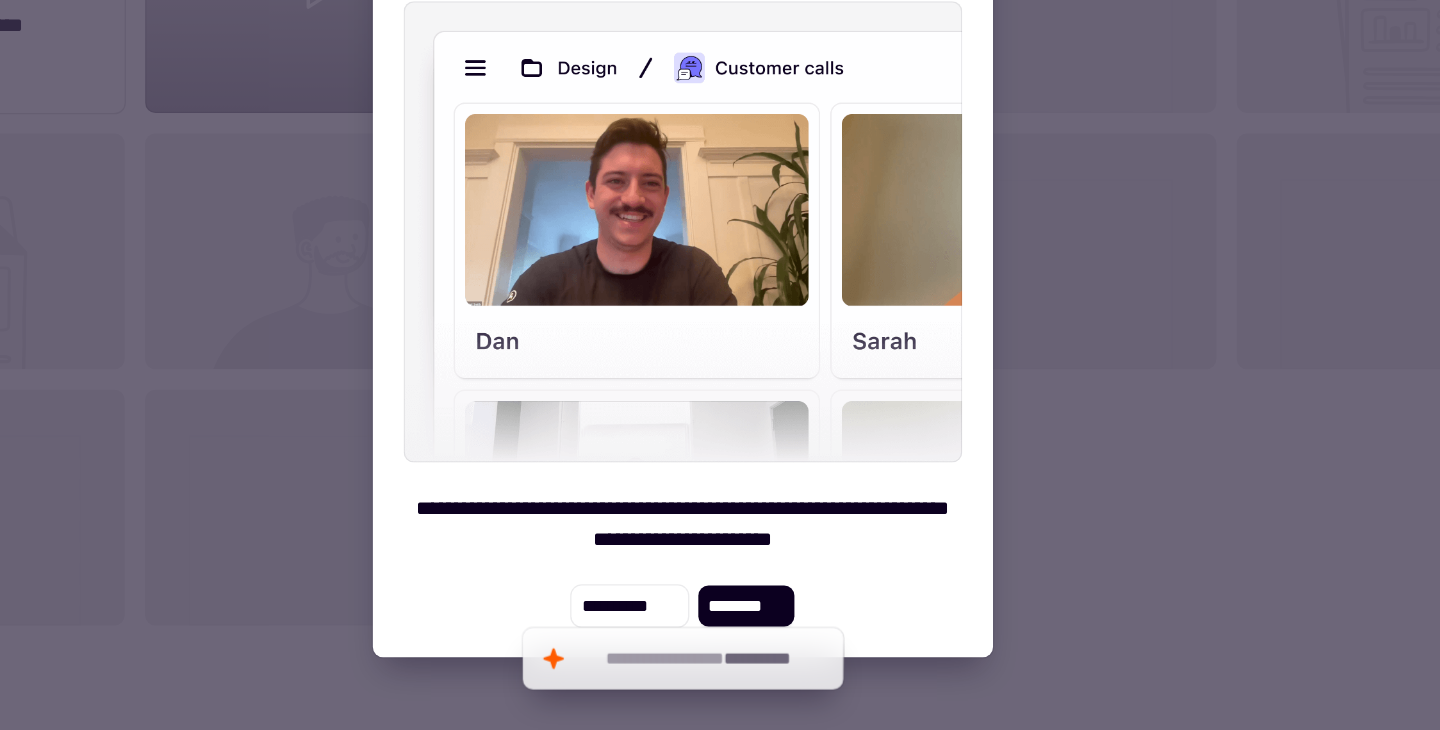 click at bounding box center [720, 341] 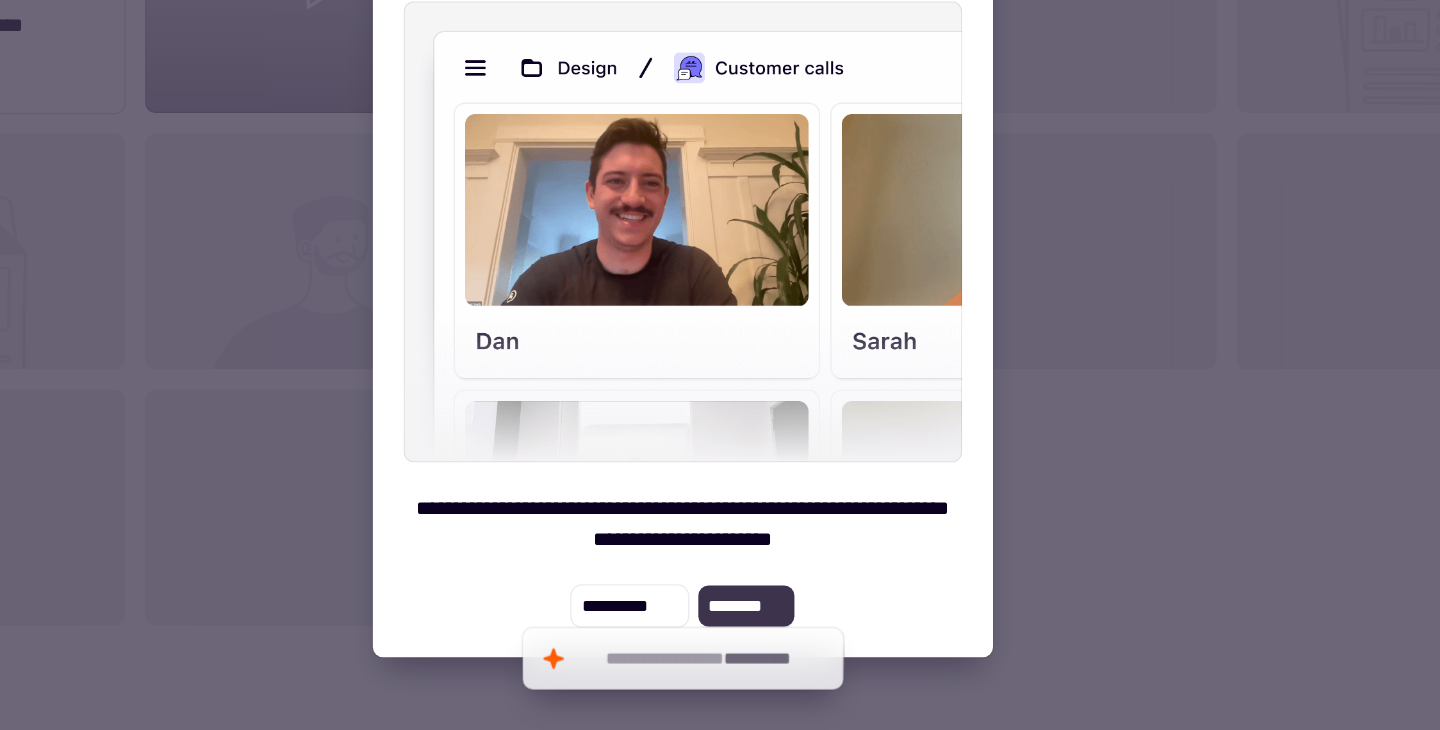 click on "********" 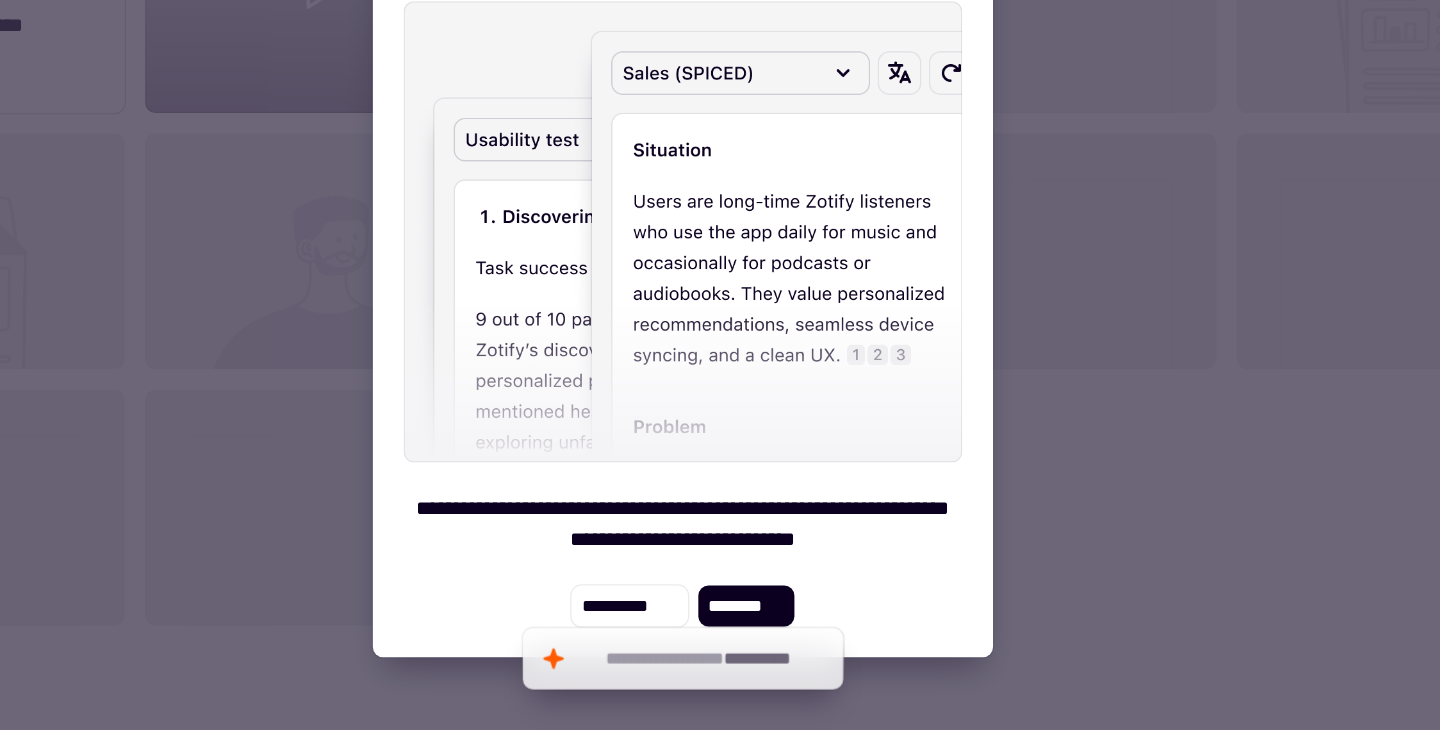 click at bounding box center (720, 341) 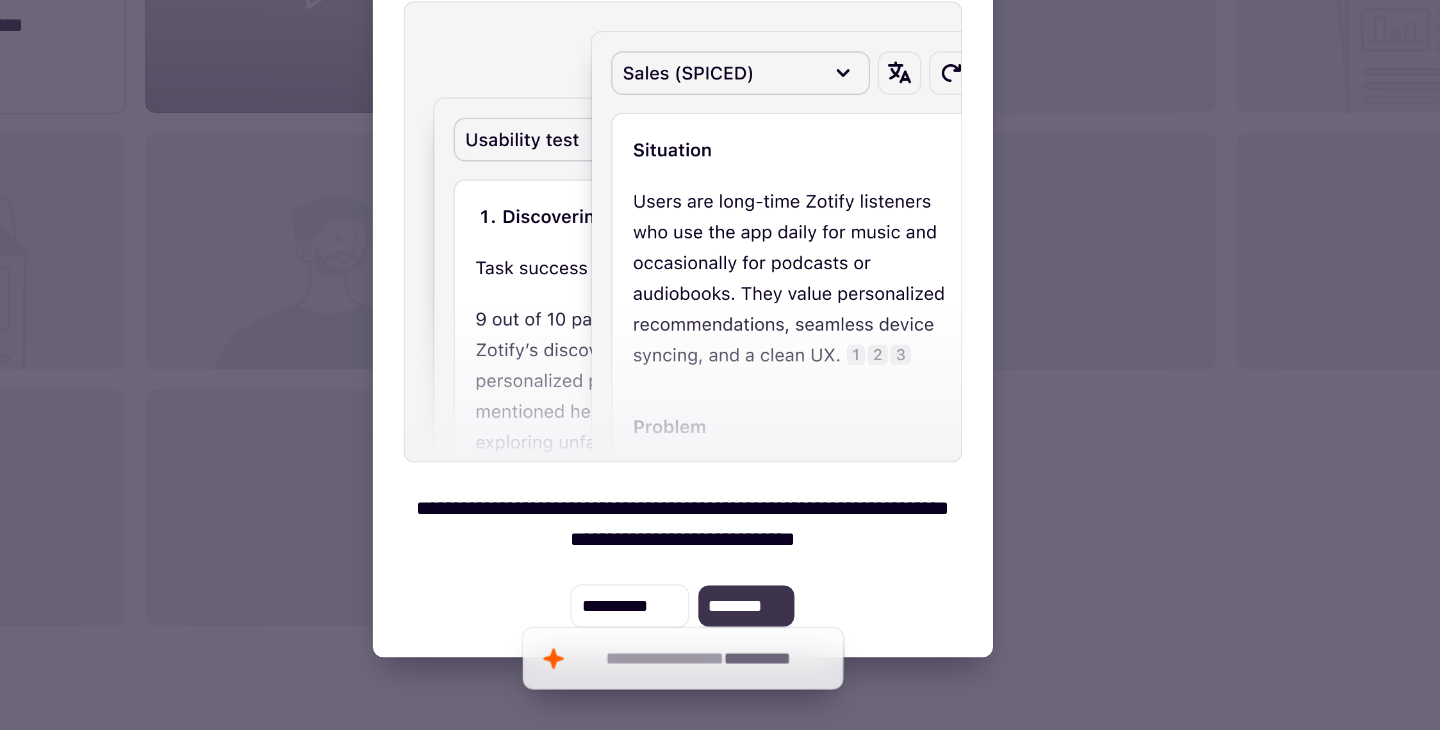 click on "********" 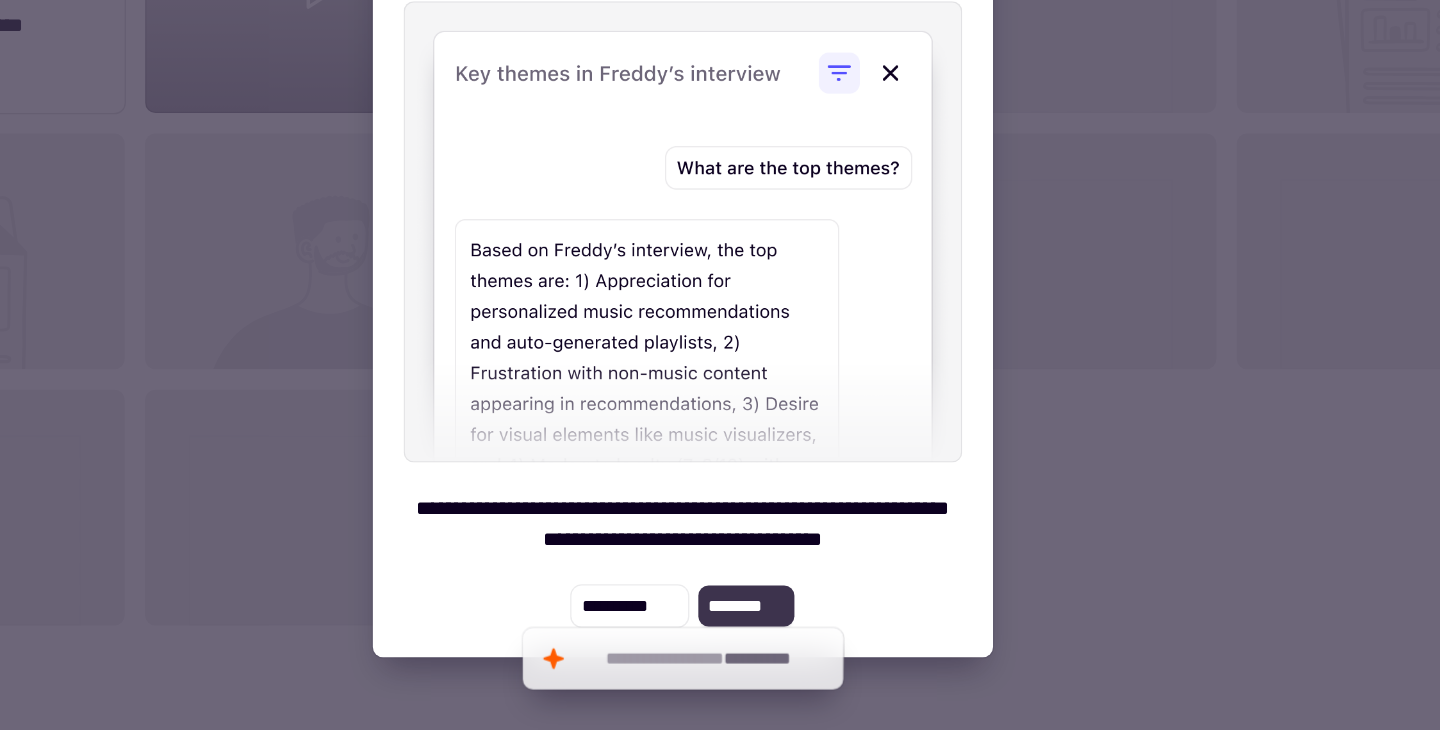 click on "********" 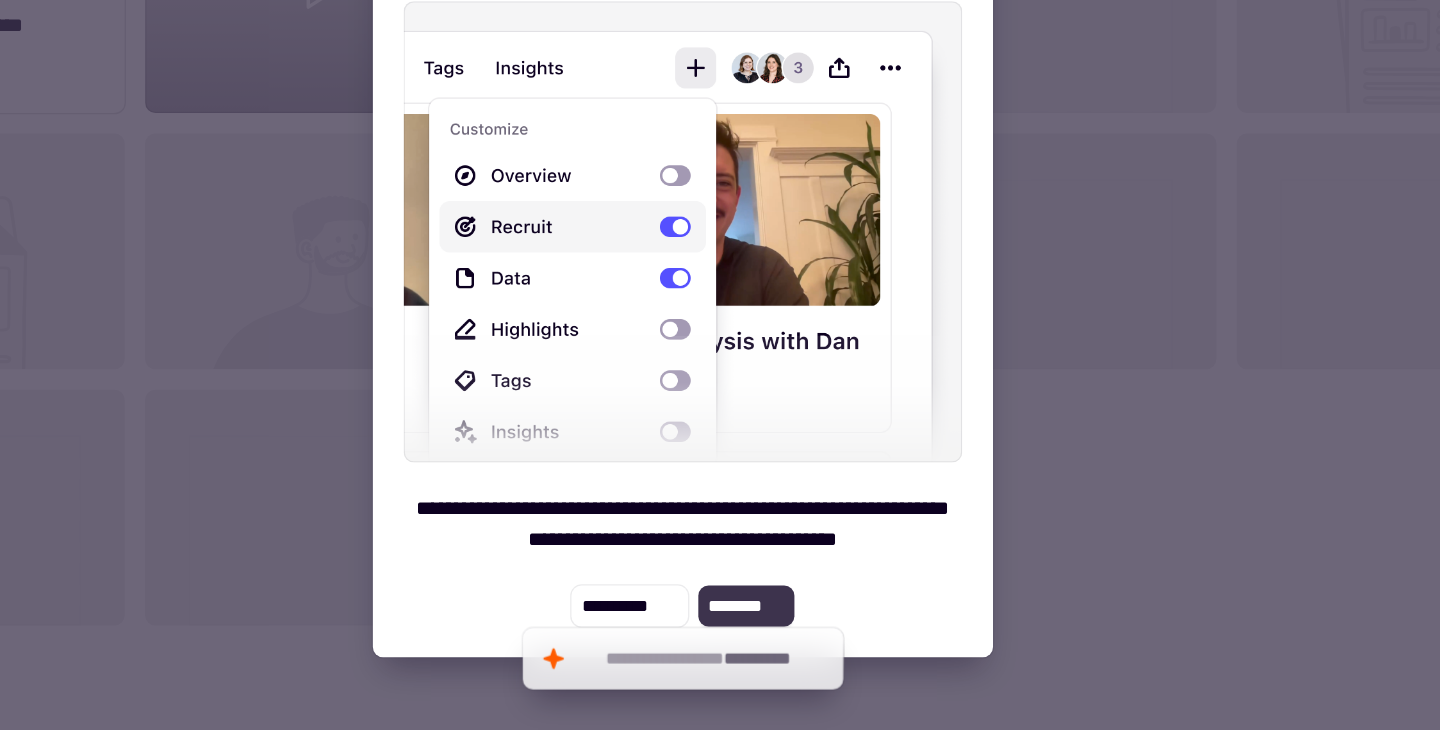 click on "********" 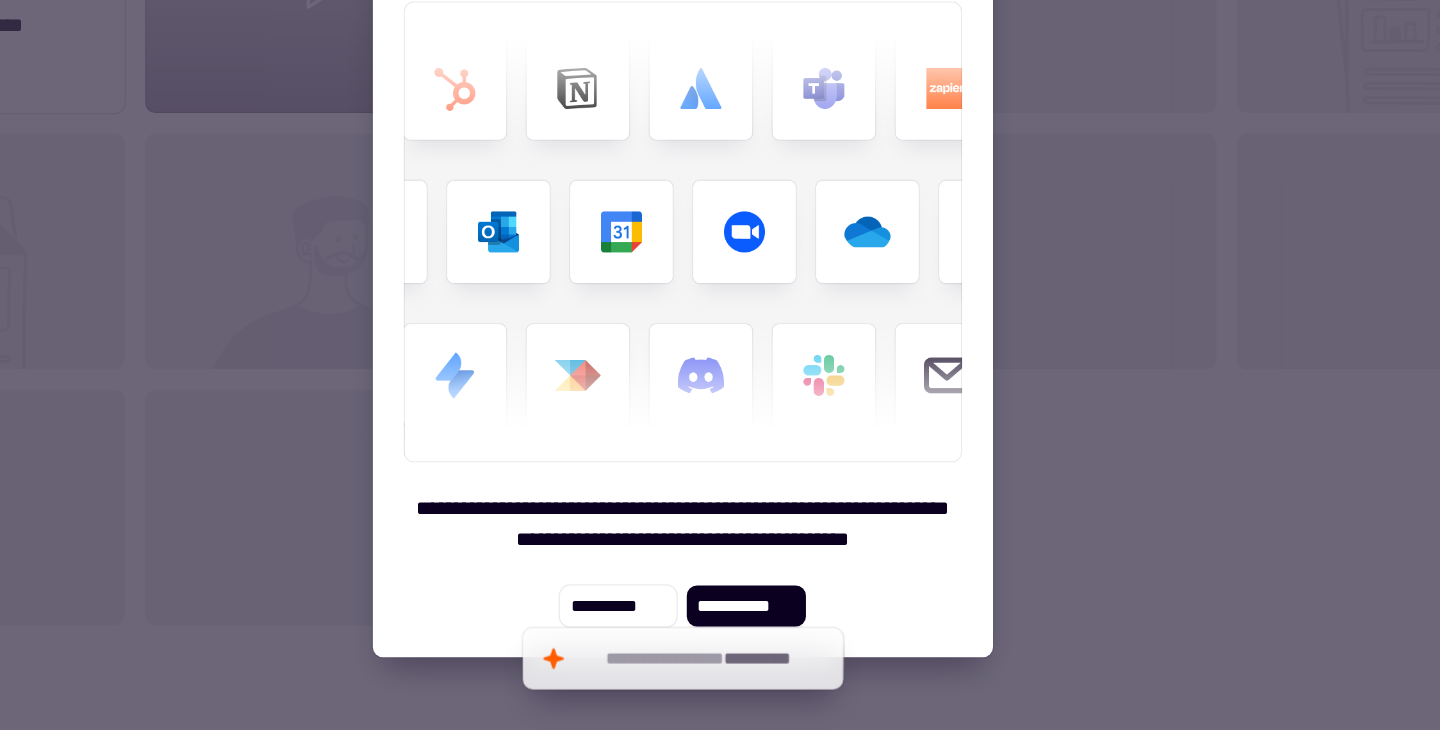 click at bounding box center [720, 341] 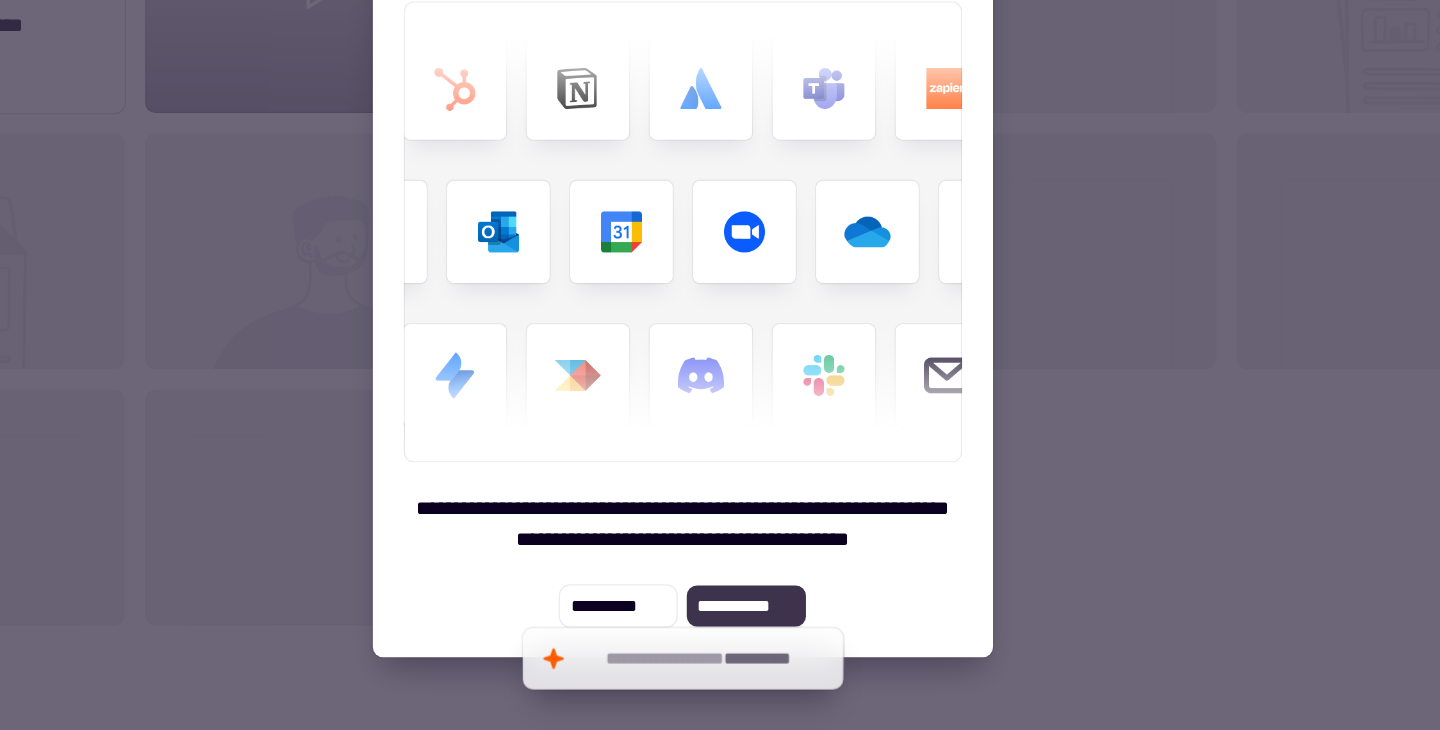 click on "**********" 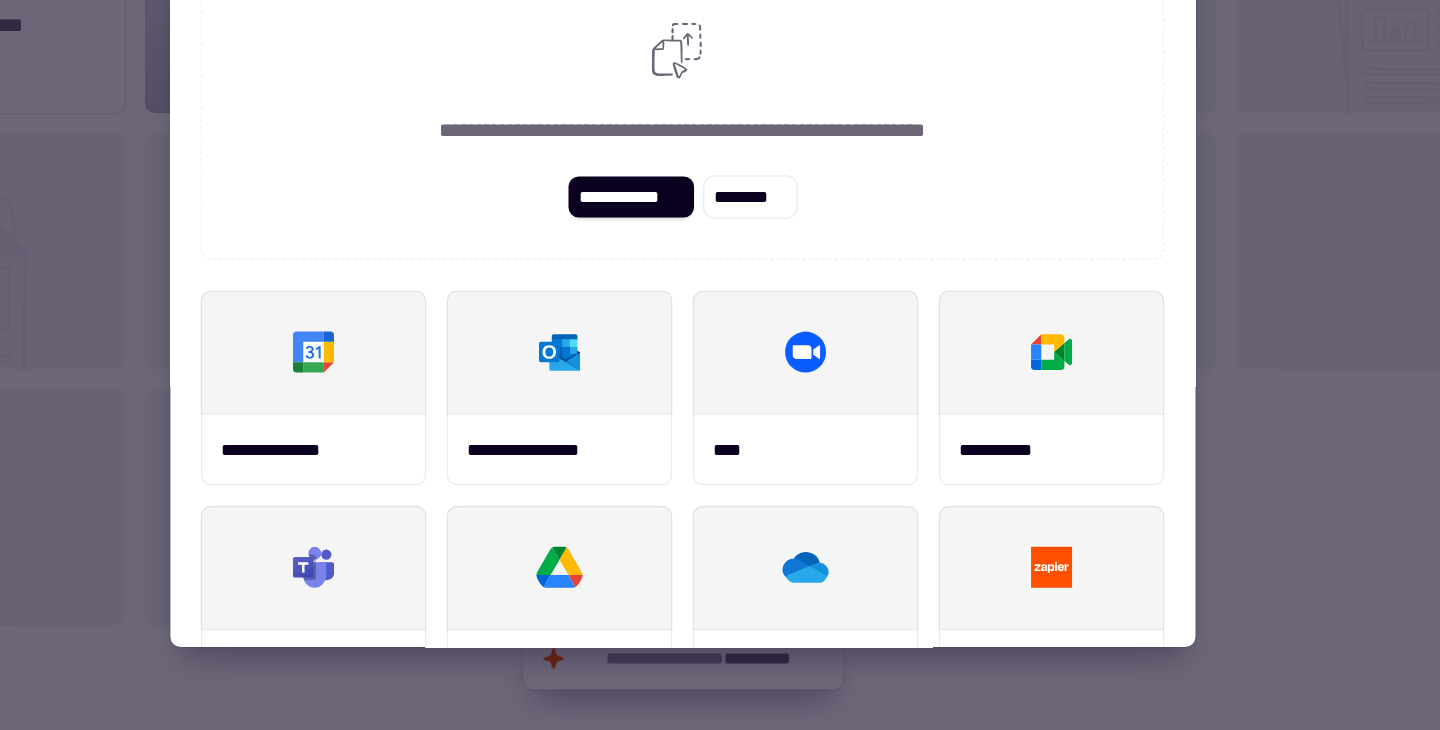 click on "**********" at bounding box center (720, 510) 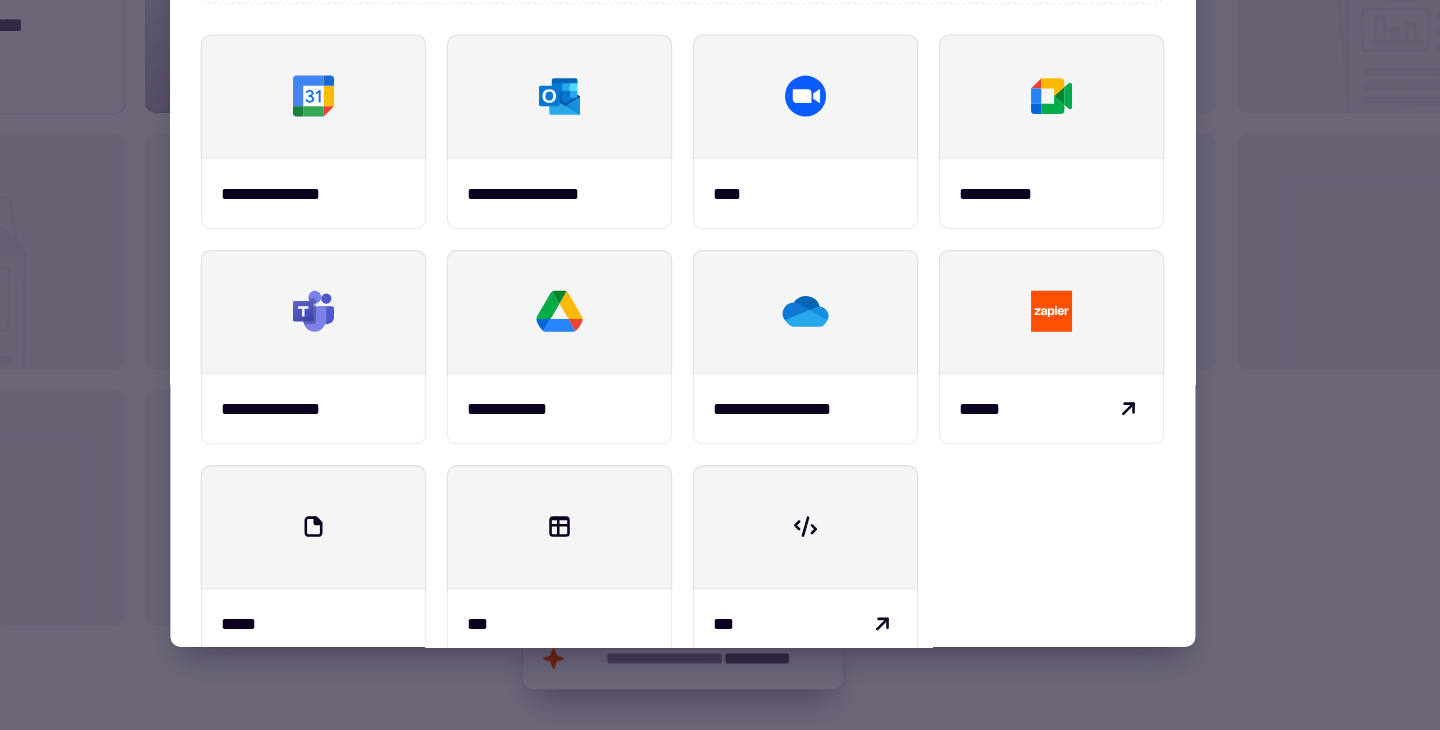 scroll, scrollTop: 234, scrollLeft: 0, axis: vertical 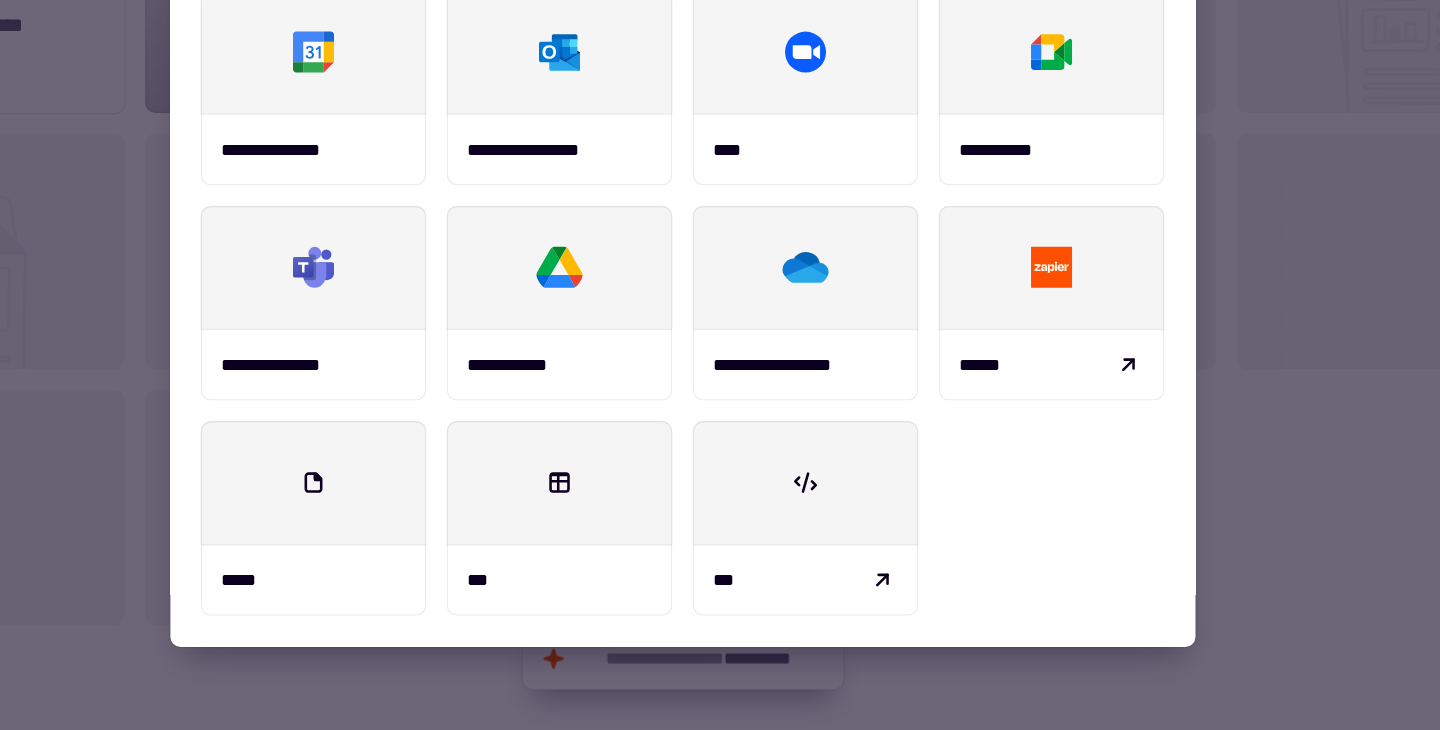 click on "**********" at bounding box center (720, 276) 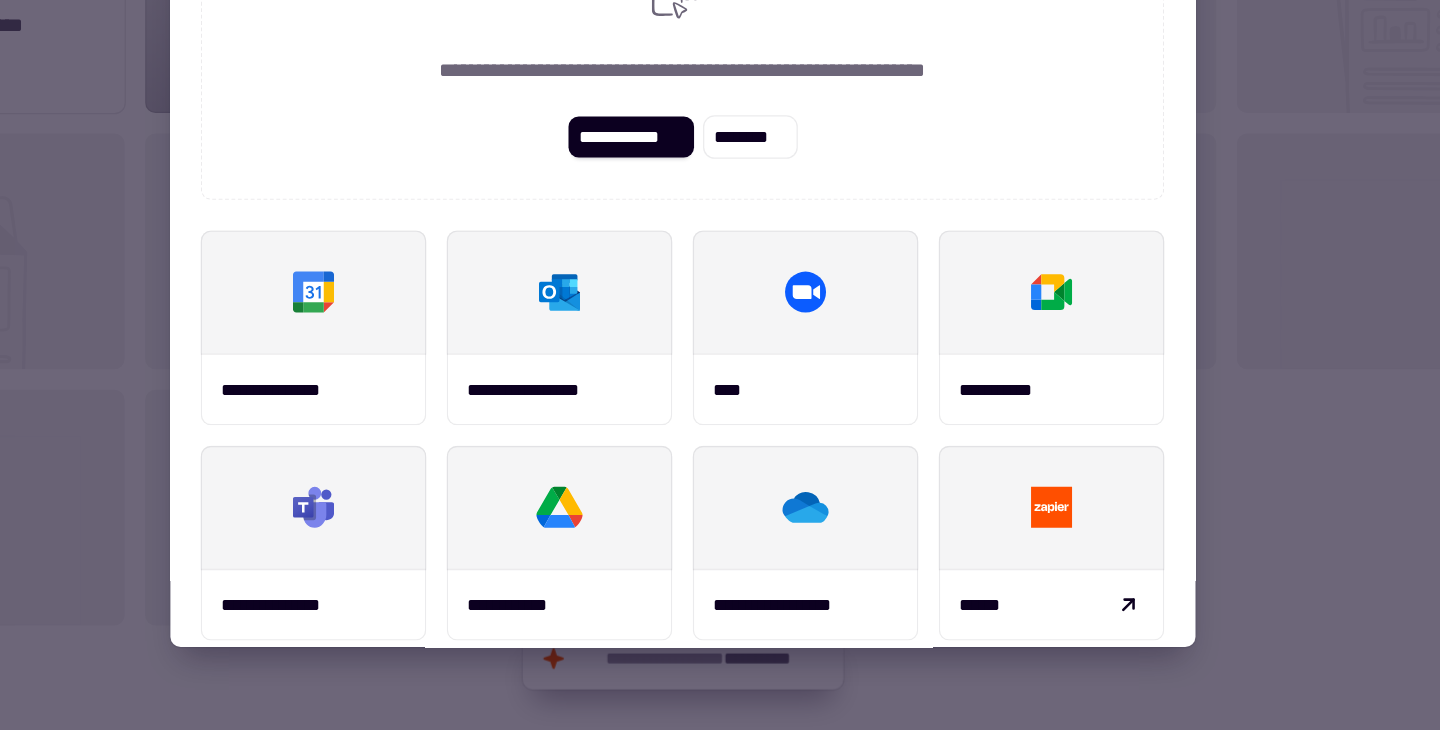 scroll, scrollTop: 0, scrollLeft: 0, axis: both 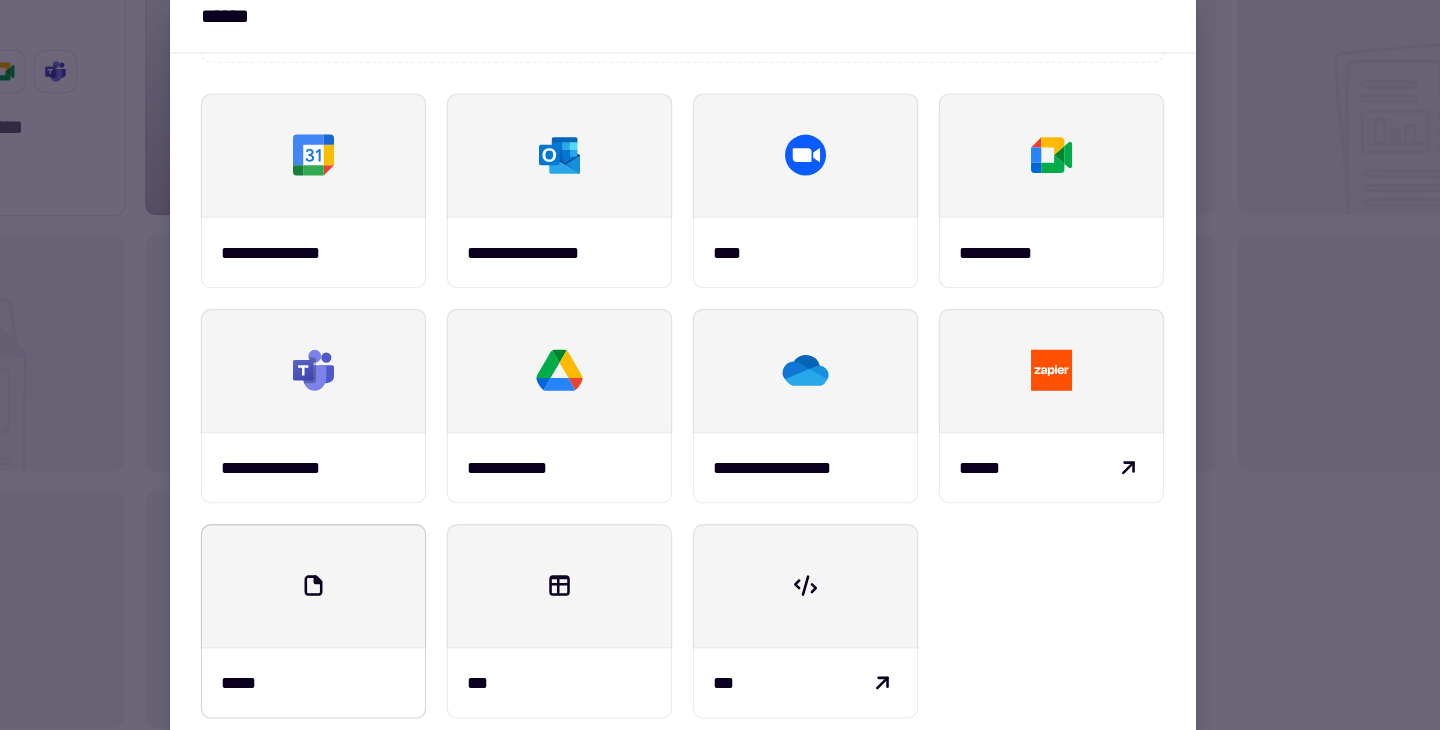 click at bounding box center [432, 537] 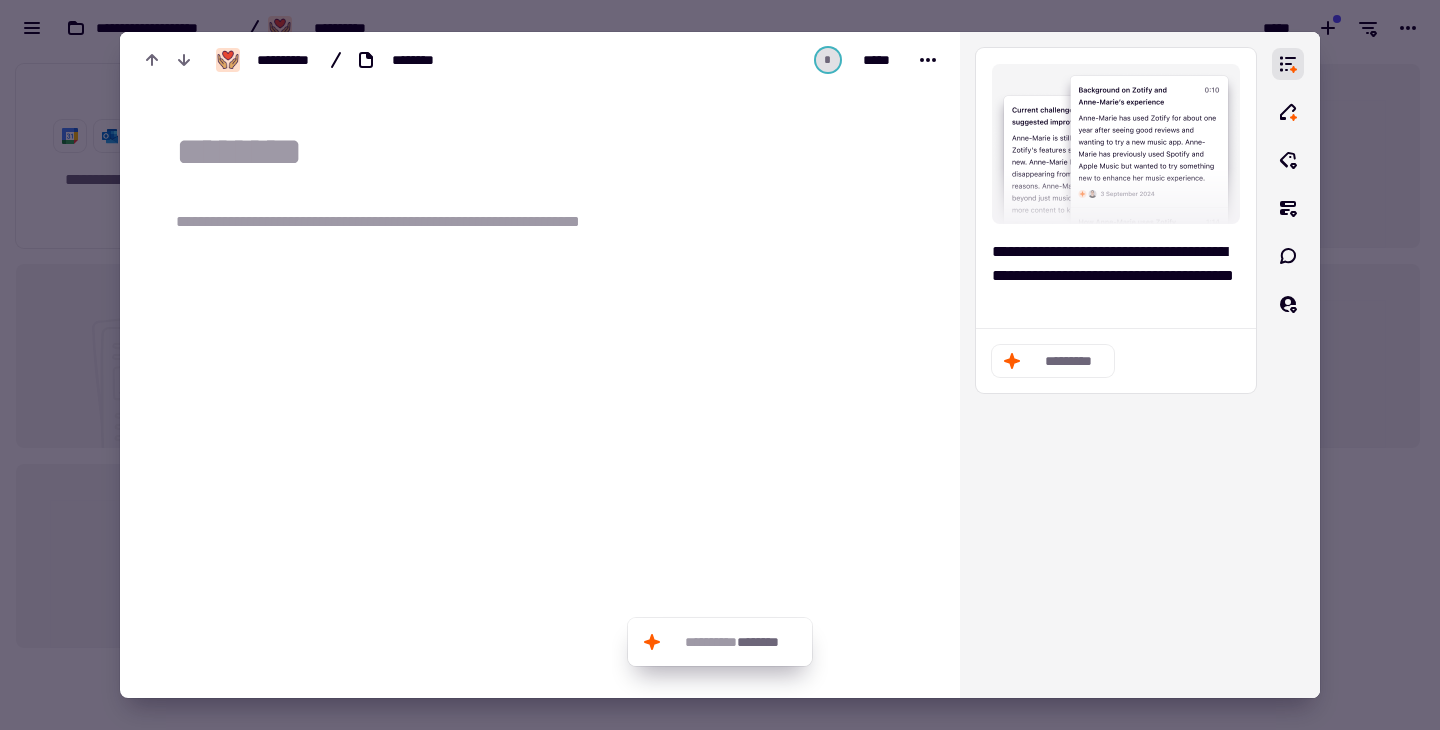 click at bounding box center [552, 152] 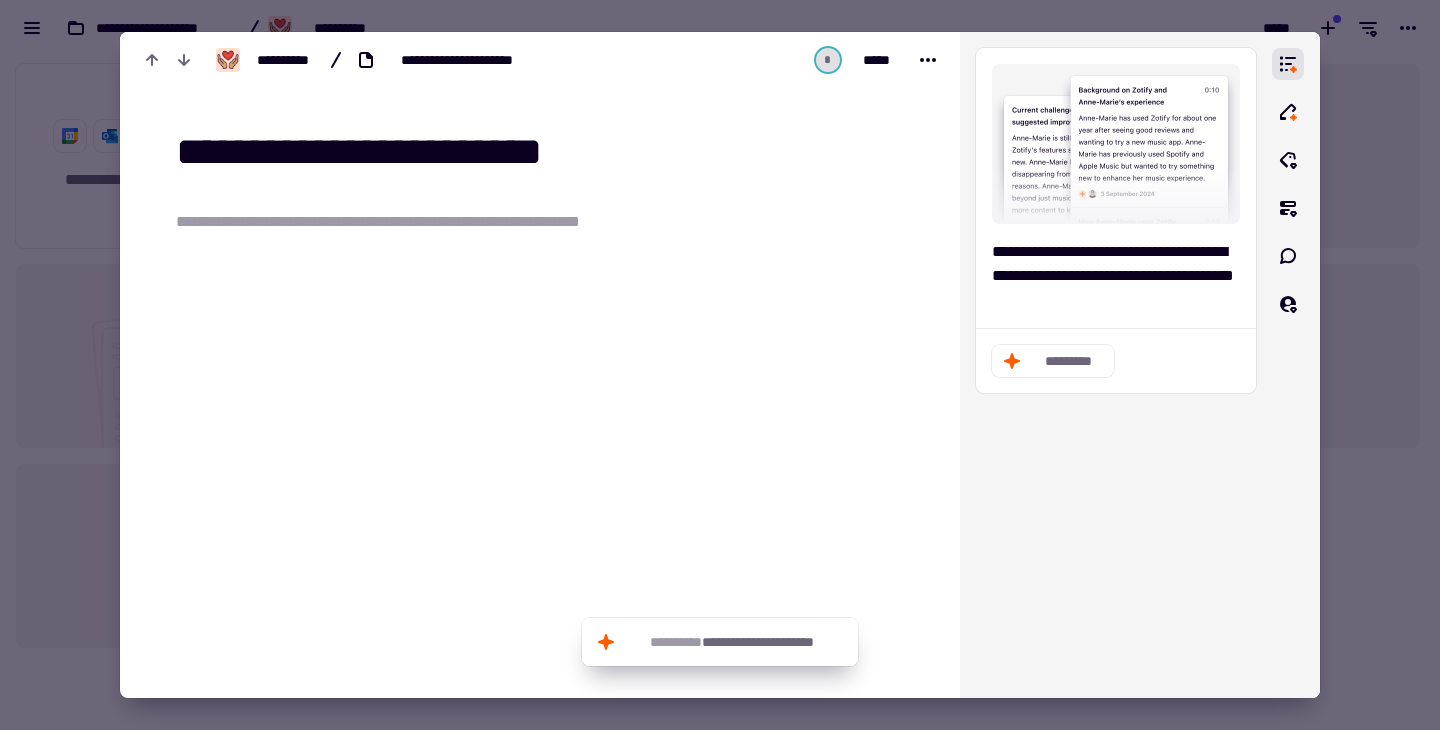 type on "**********" 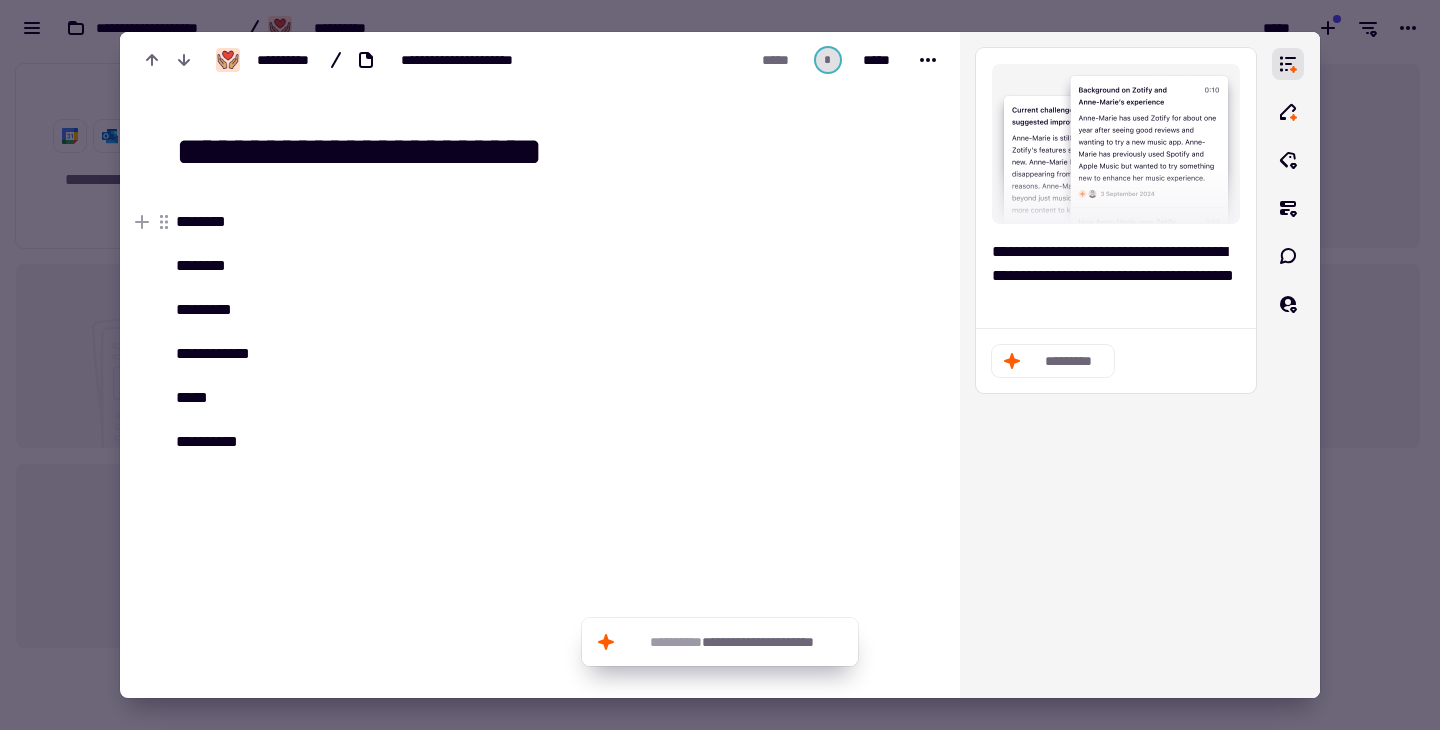 click on "*******" at bounding box center [465, 222] 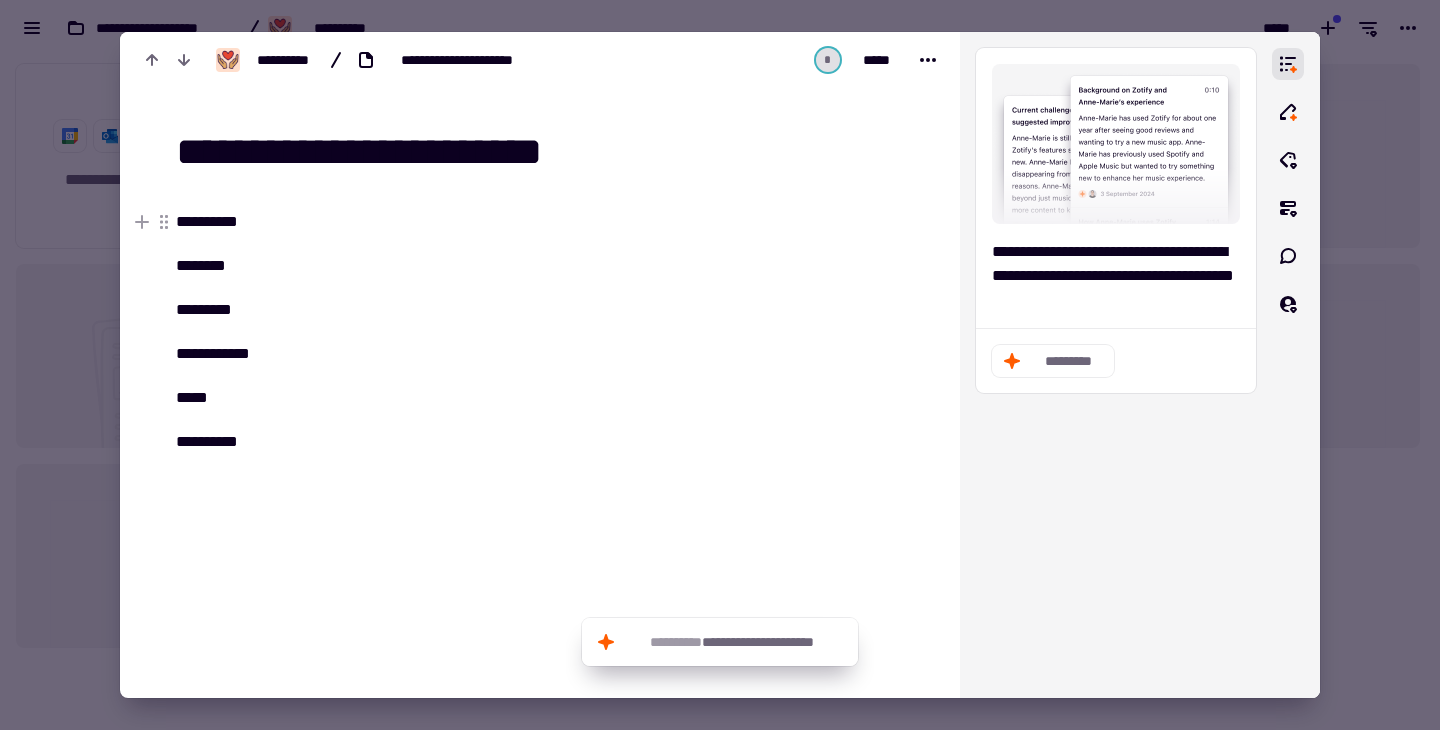 click on "*********" at bounding box center [465, 222] 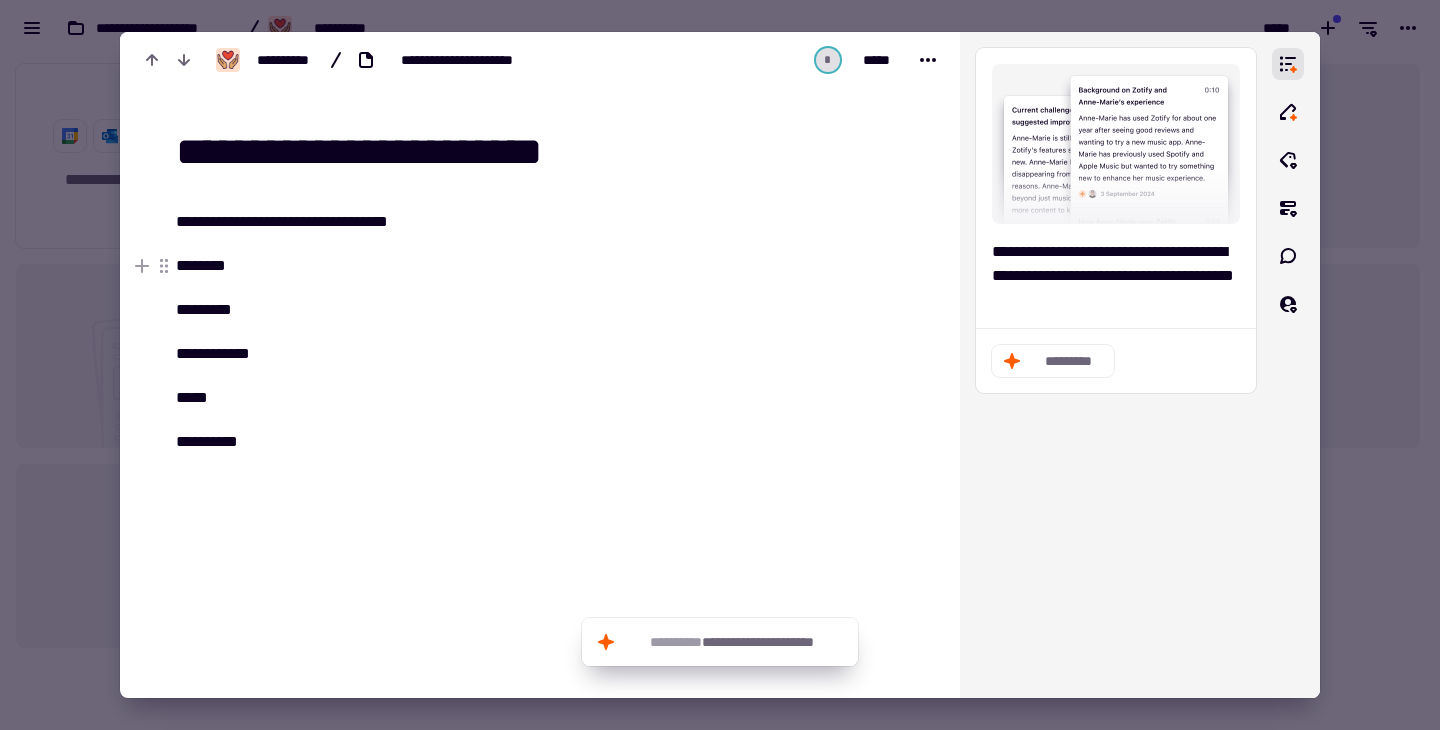 click on "*******" at bounding box center (465, 266) 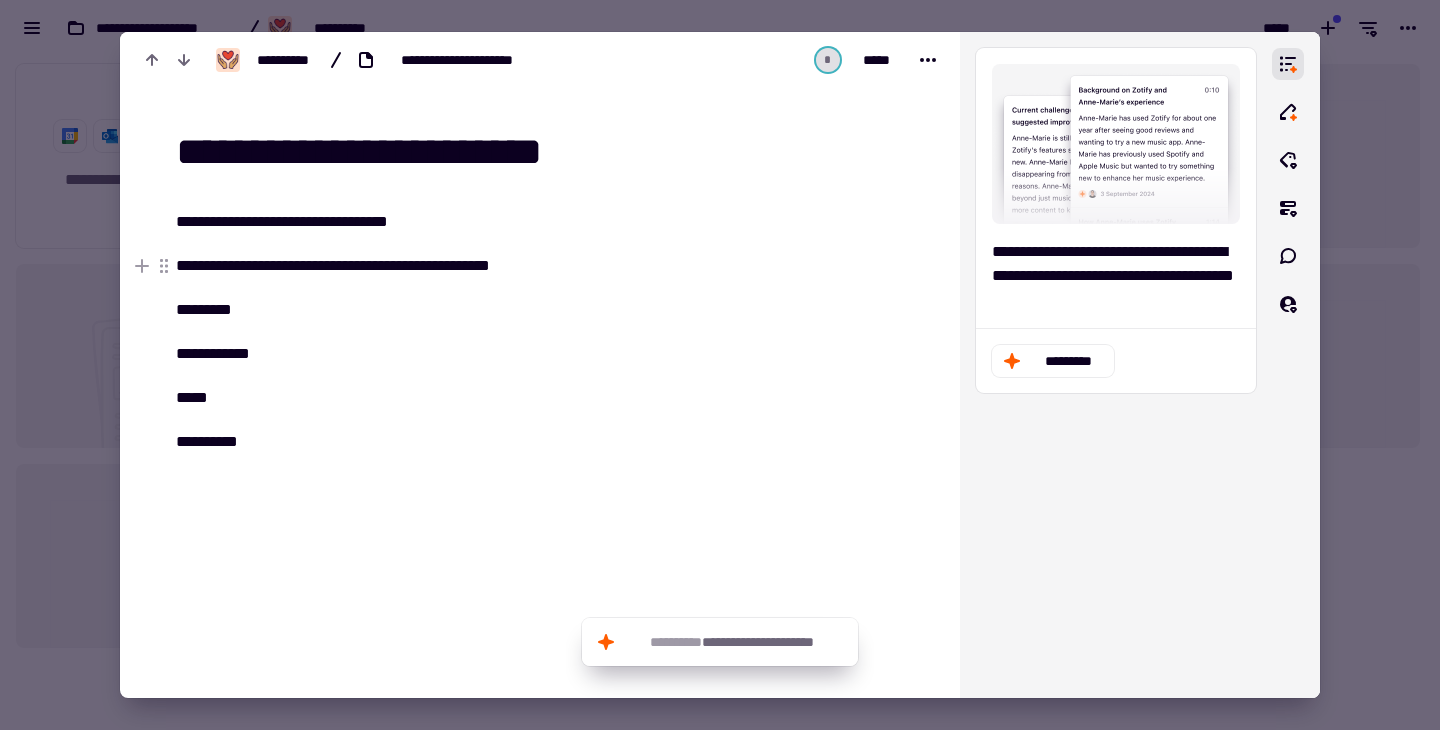 click on "**********" at bounding box center (465, 266) 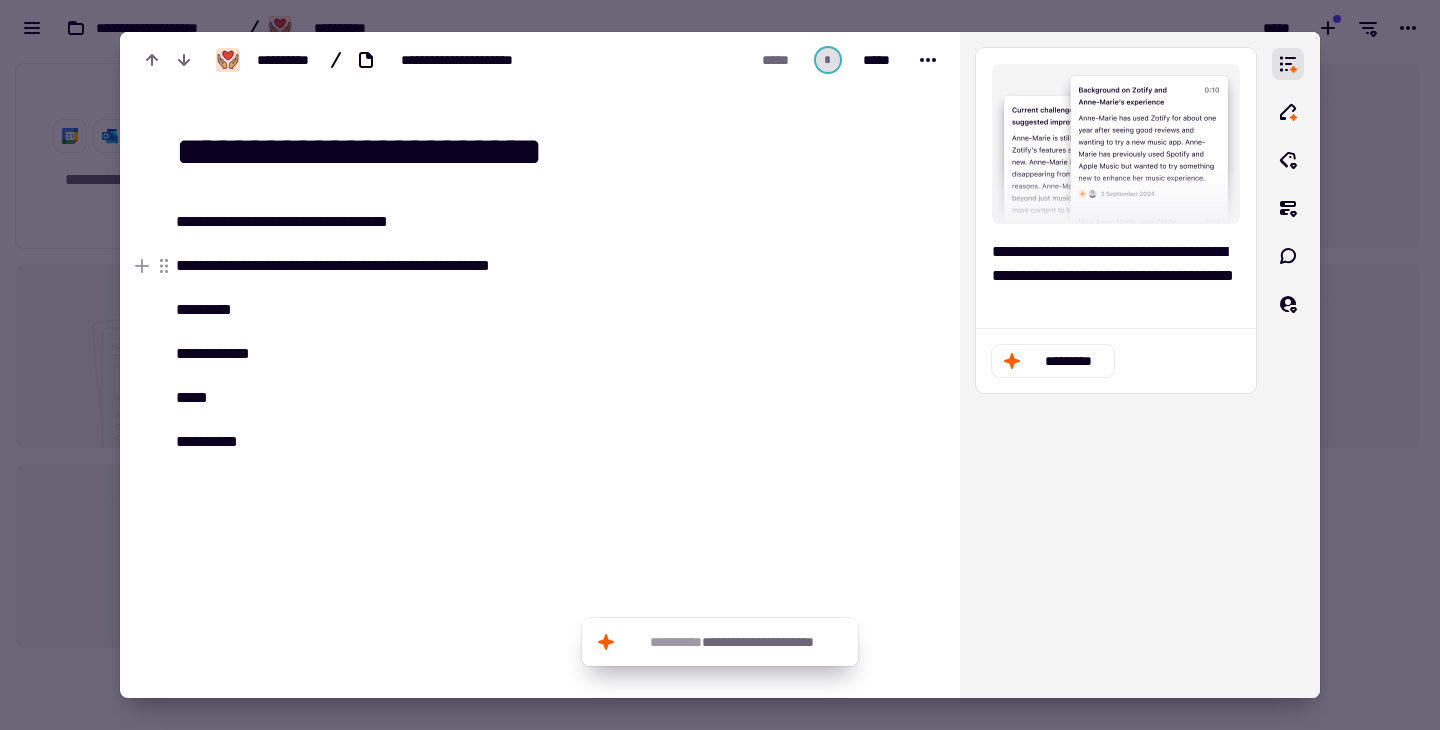 click on "**********" at bounding box center (465, 266) 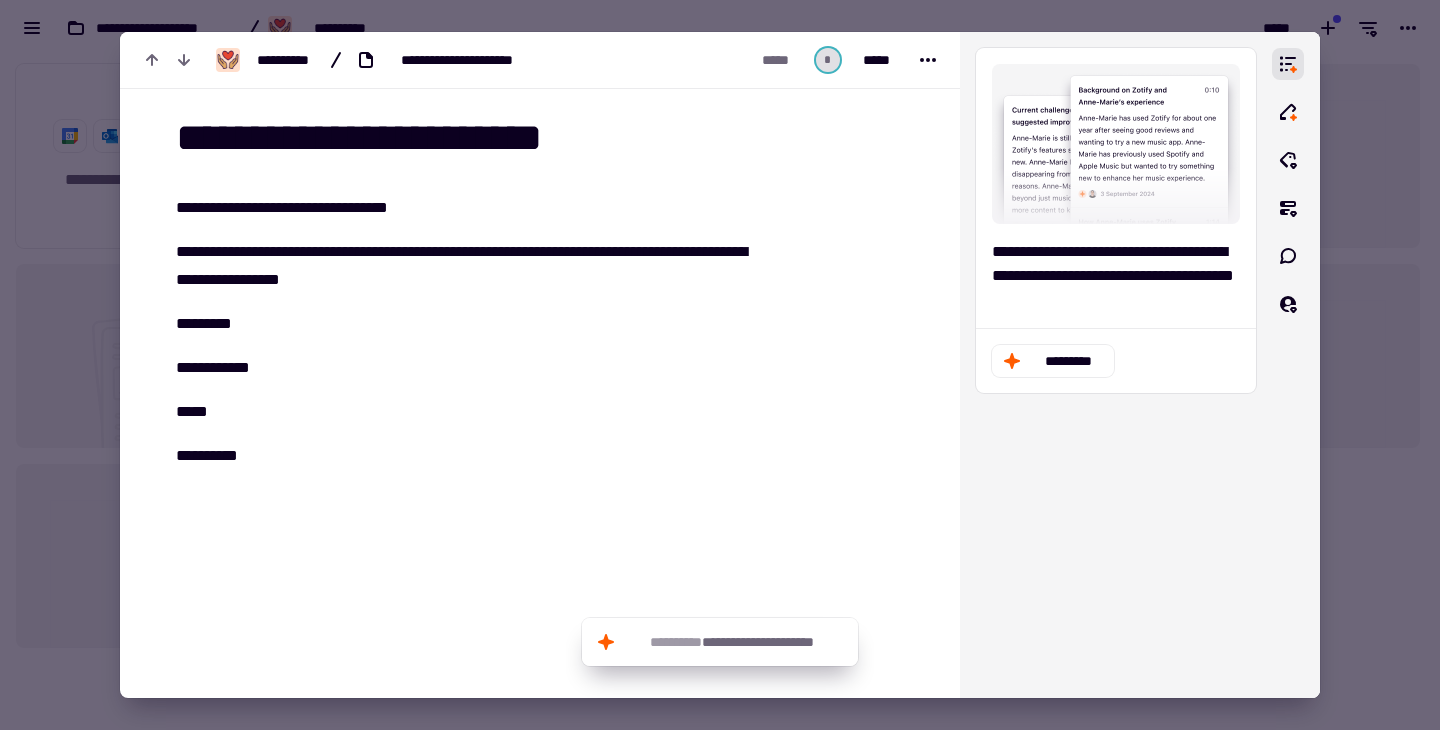 scroll, scrollTop: 18, scrollLeft: 0, axis: vertical 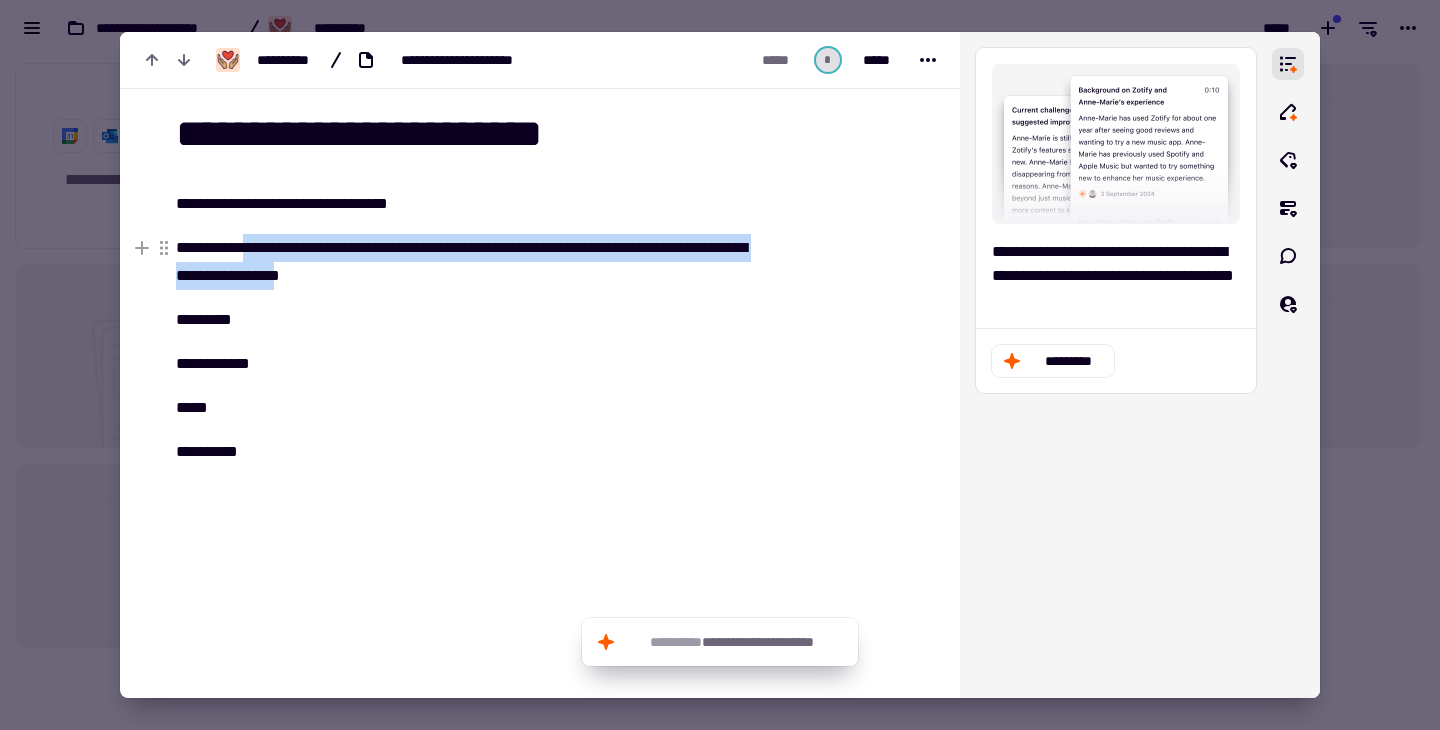 drag, startPoint x: 253, startPoint y: 246, endPoint x: 360, endPoint y: 278, distance: 111.68259 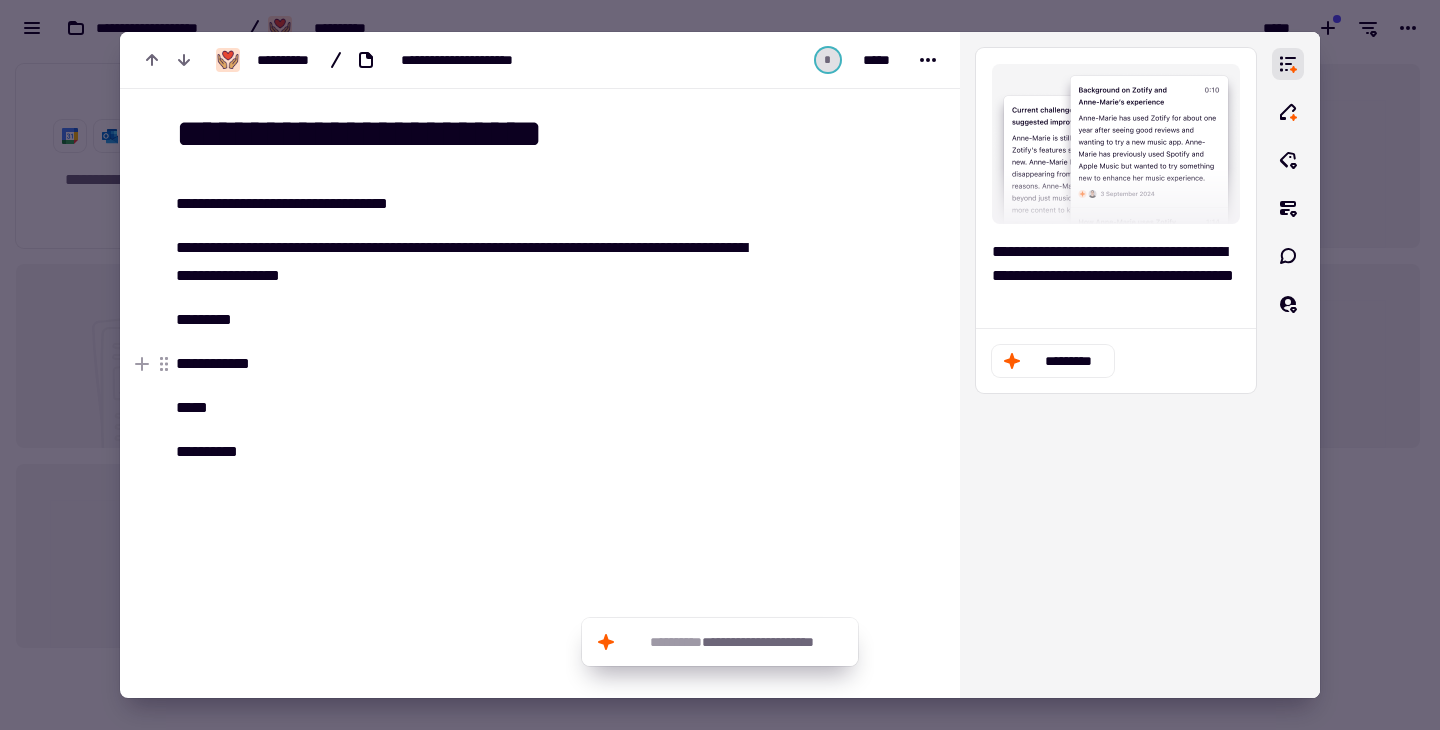 click on "**********" at bounding box center (465, 364) 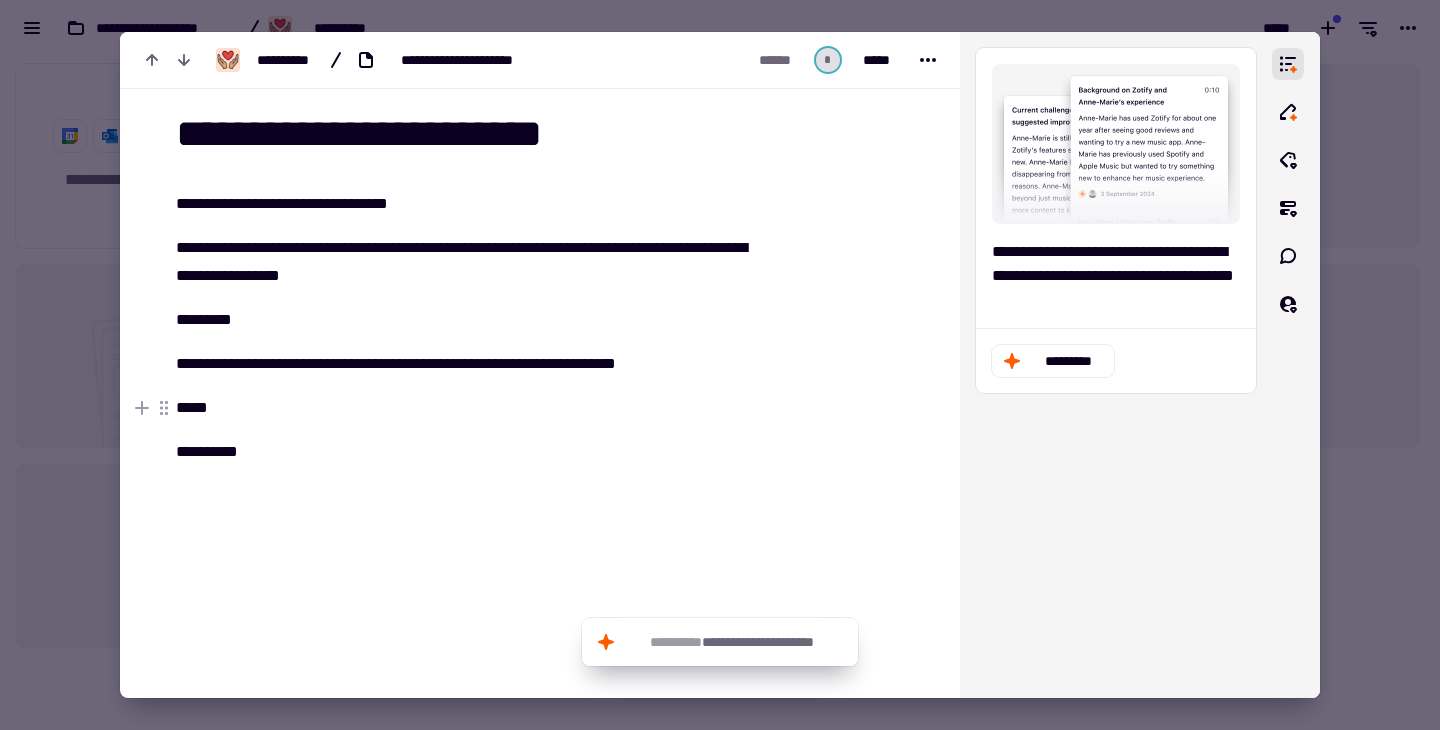 click on "****" at bounding box center (465, 408) 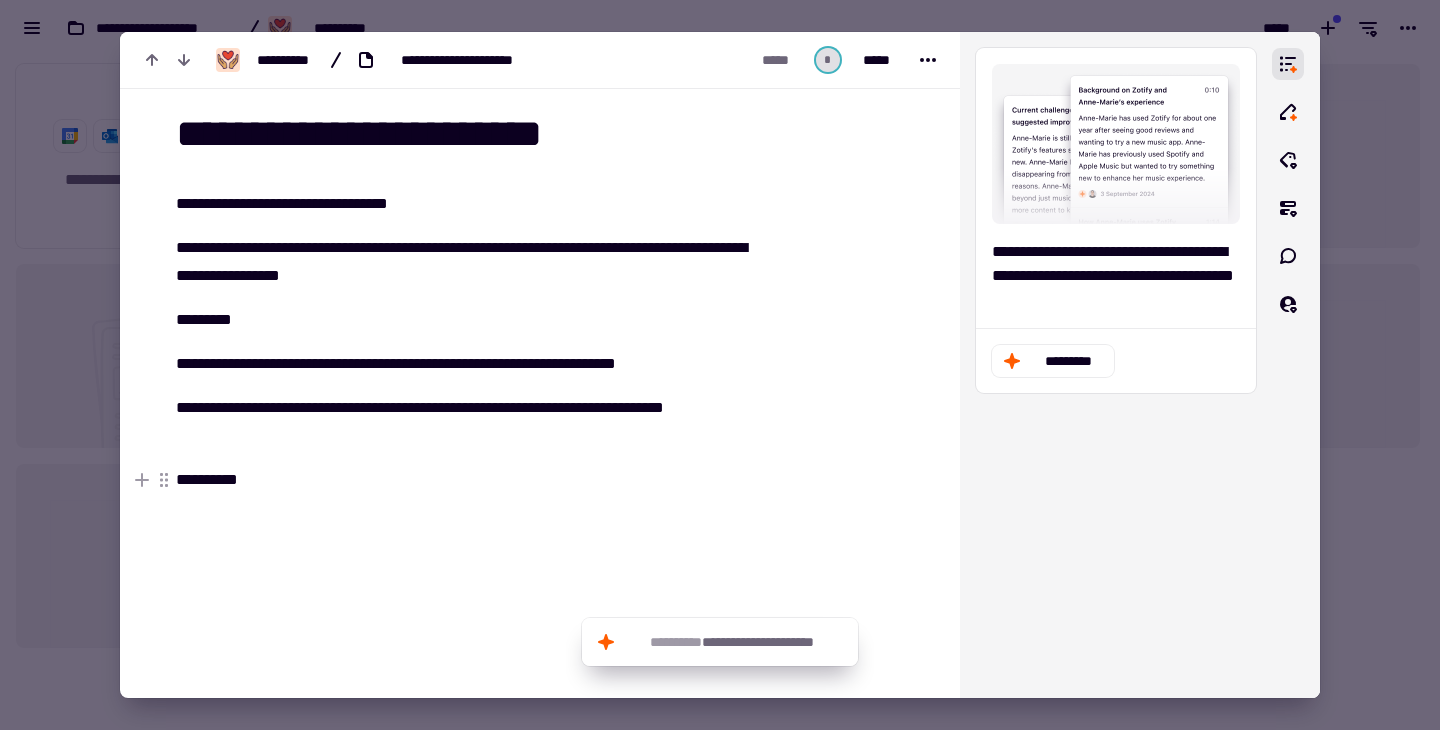 click on "*********" at bounding box center [465, 480] 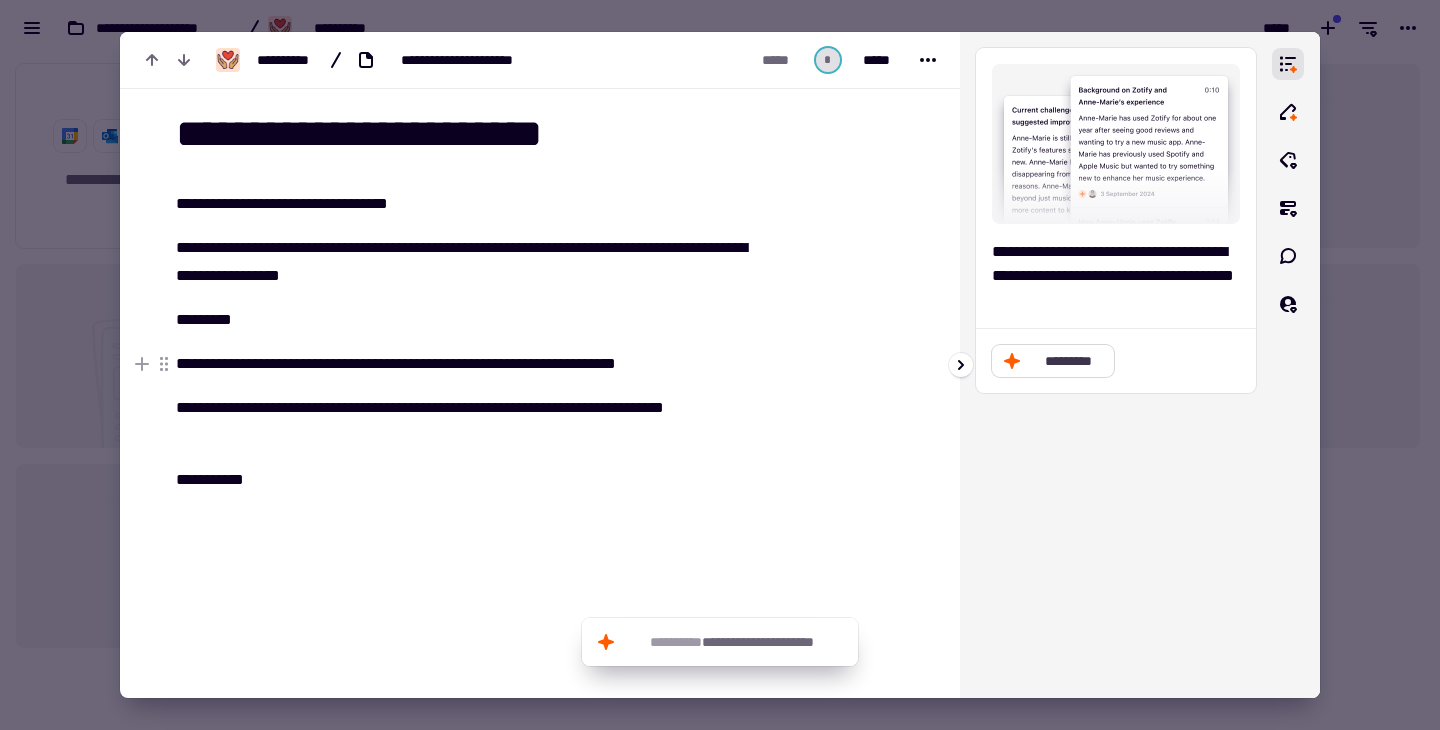 click on "*********" 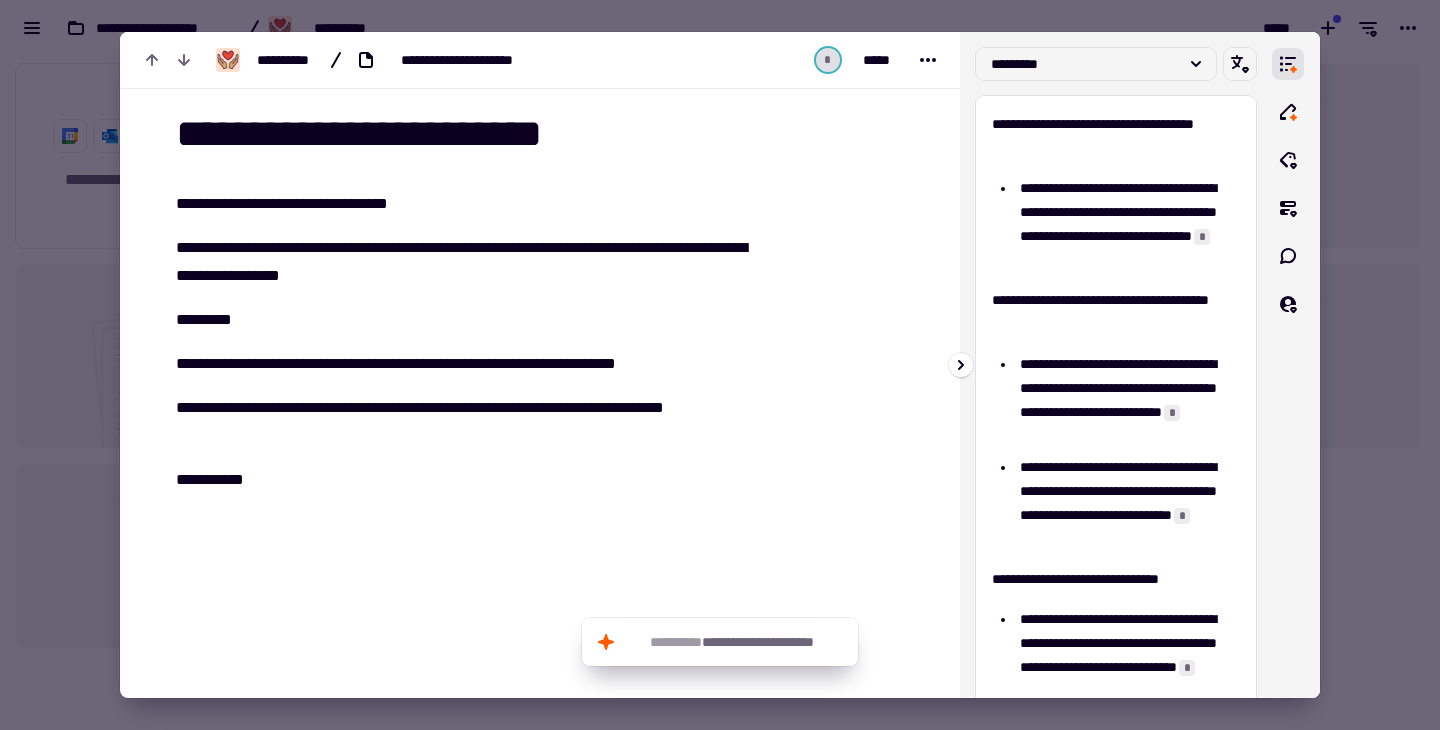 click at bounding box center (1288, 365) 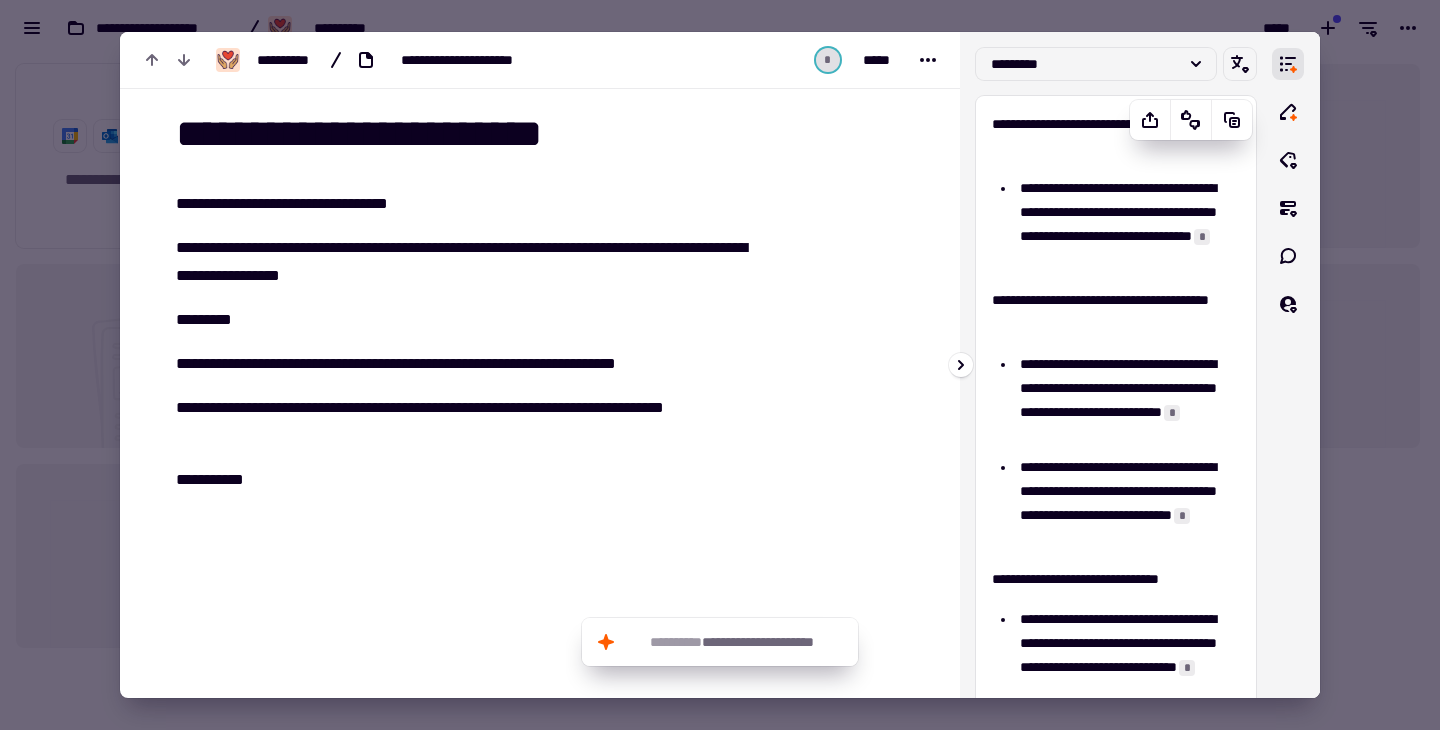 click on "**********" at bounding box center (1116, 447) 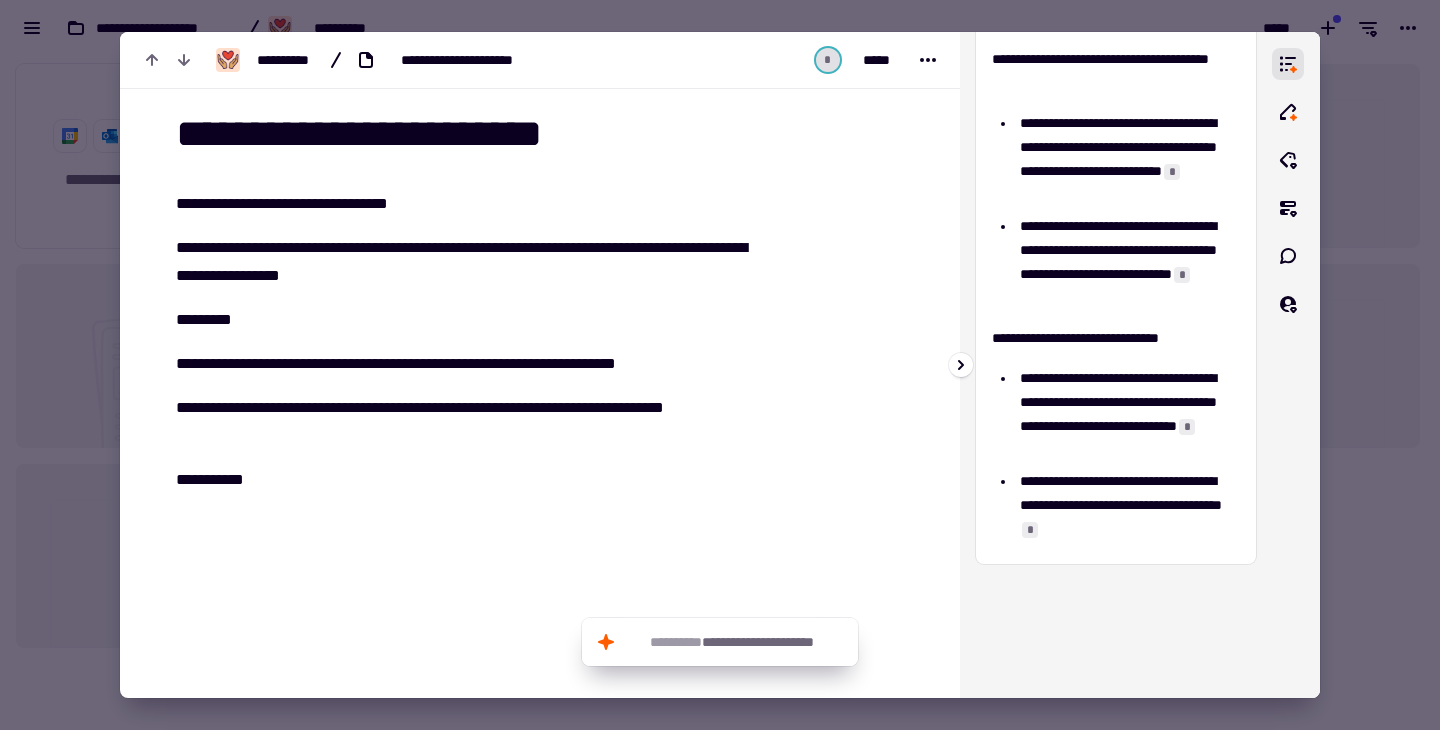 scroll, scrollTop: 314, scrollLeft: 0, axis: vertical 